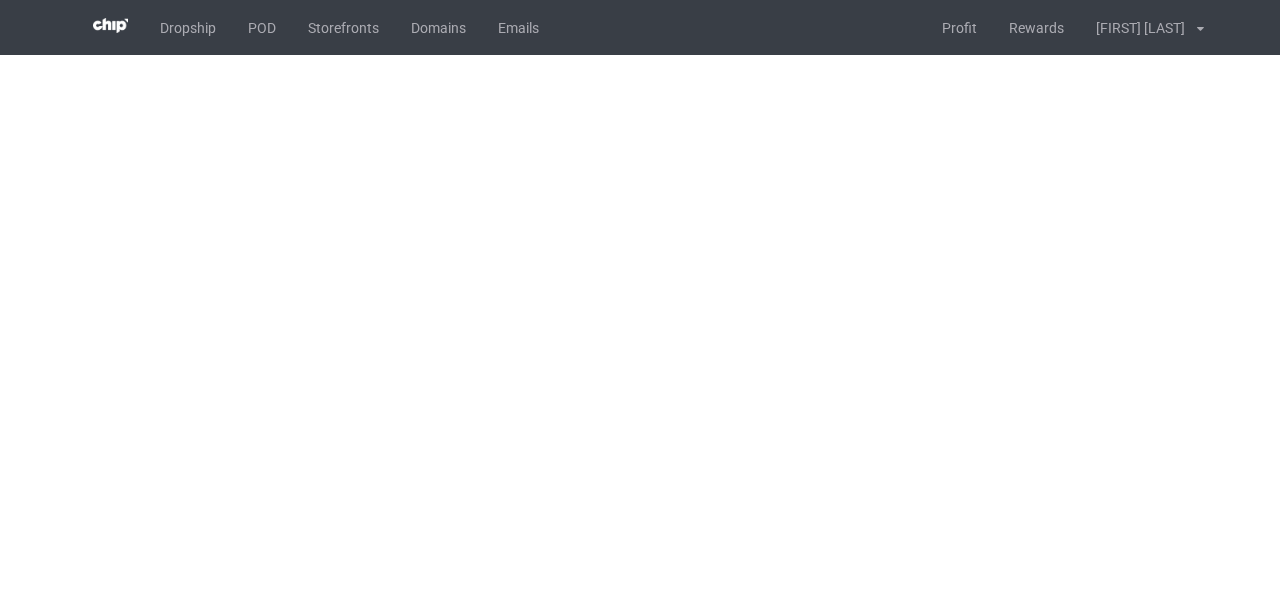scroll, scrollTop: 0, scrollLeft: 0, axis: both 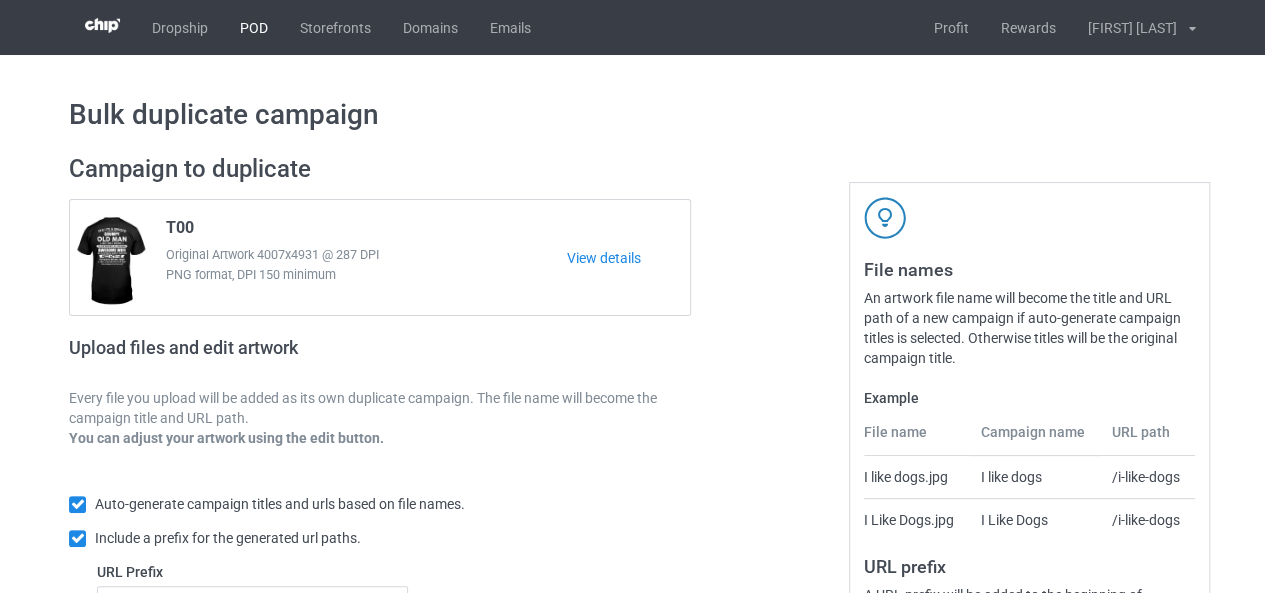 click on "POD" at bounding box center [254, 27] 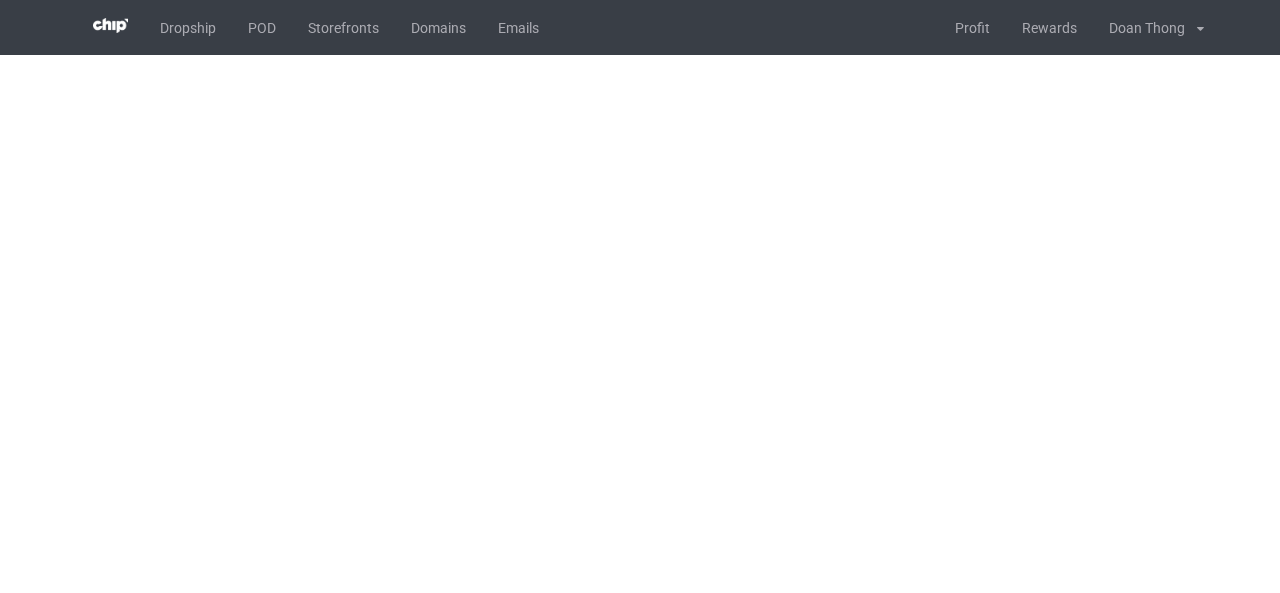scroll, scrollTop: 0, scrollLeft: 0, axis: both 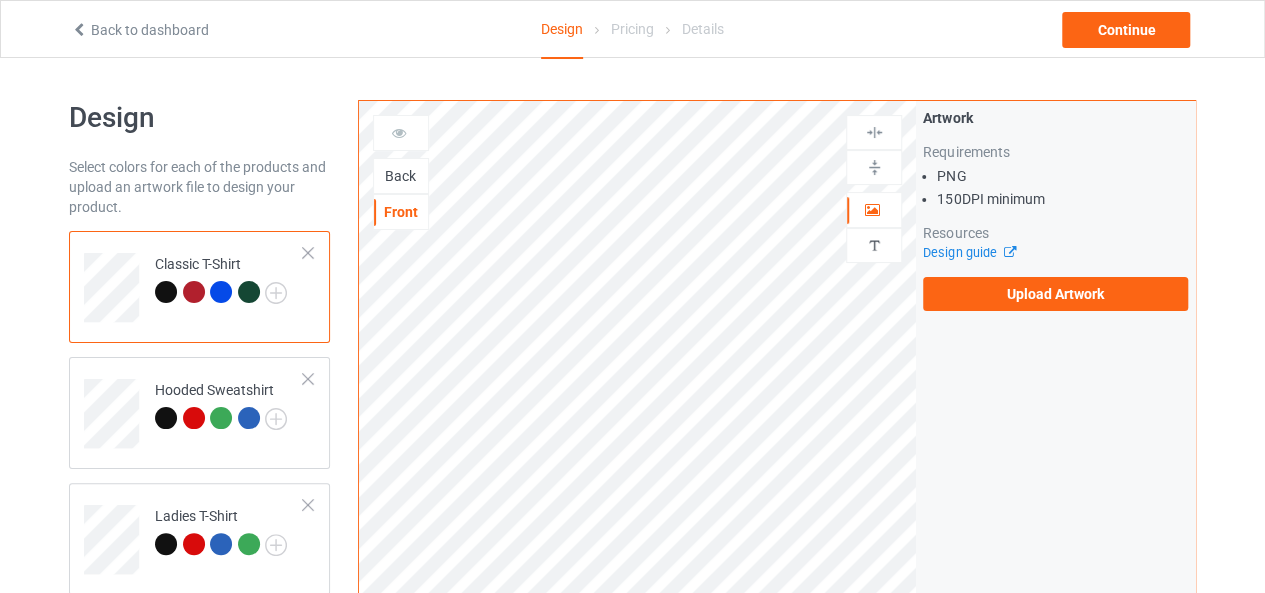 click on "Back" at bounding box center [401, 176] 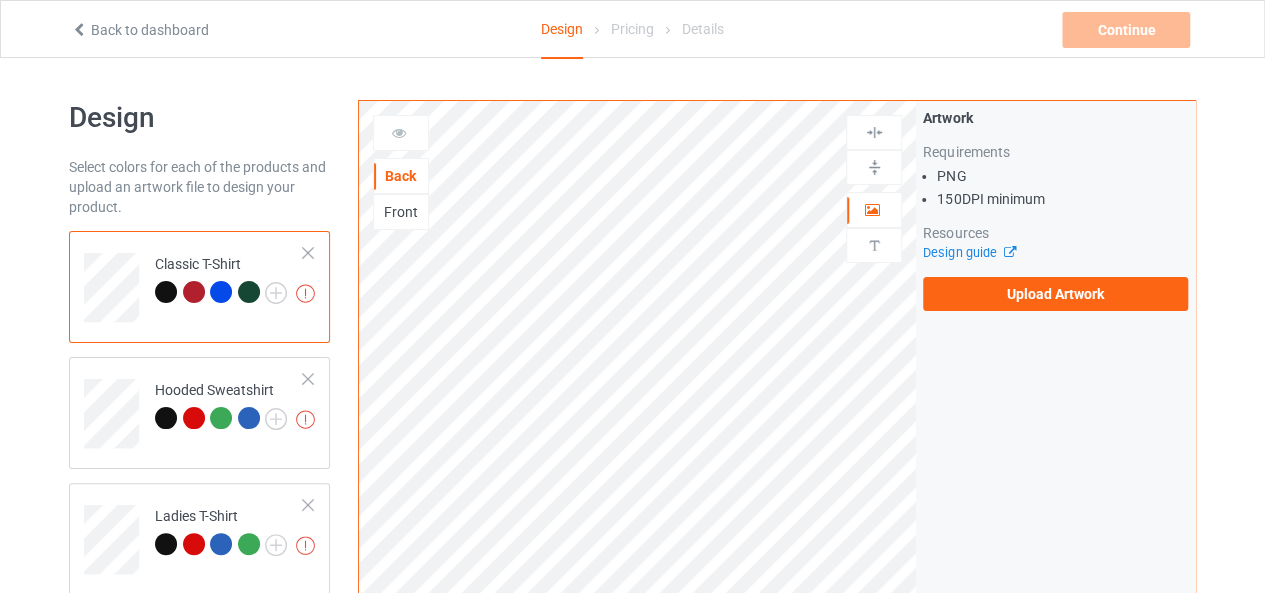 click on "Upload Artwork" at bounding box center [1055, 294] 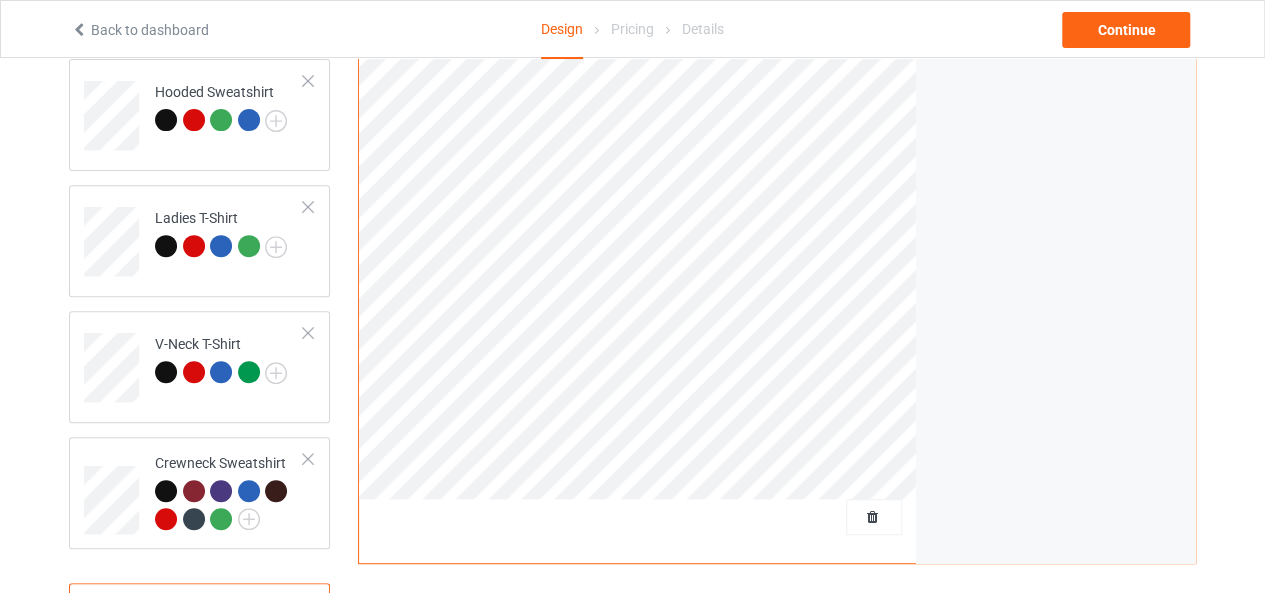 scroll, scrollTop: 0, scrollLeft: 0, axis: both 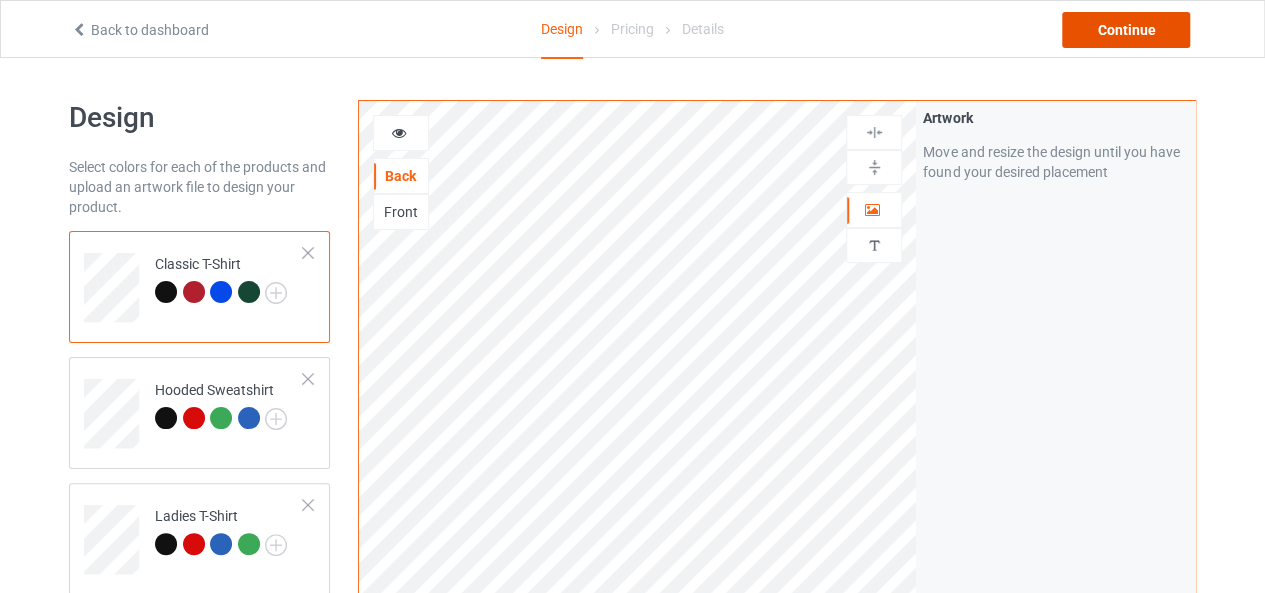 click on "Continue" at bounding box center [1126, 30] 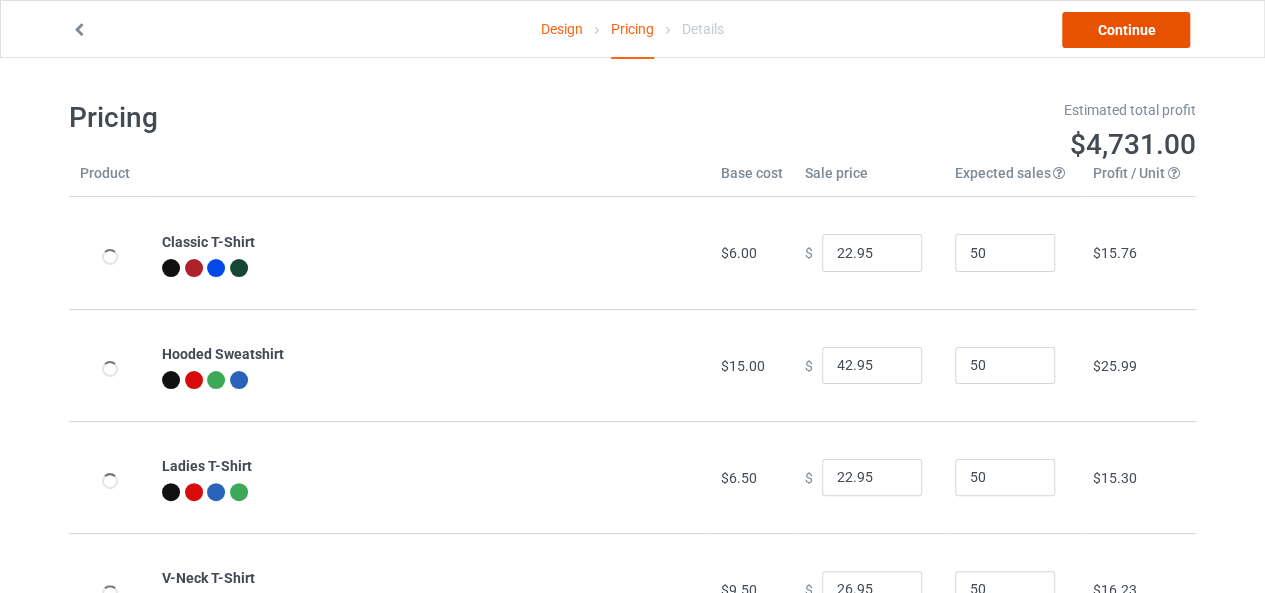 click on "Continue" at bounding box center (1126, 30) 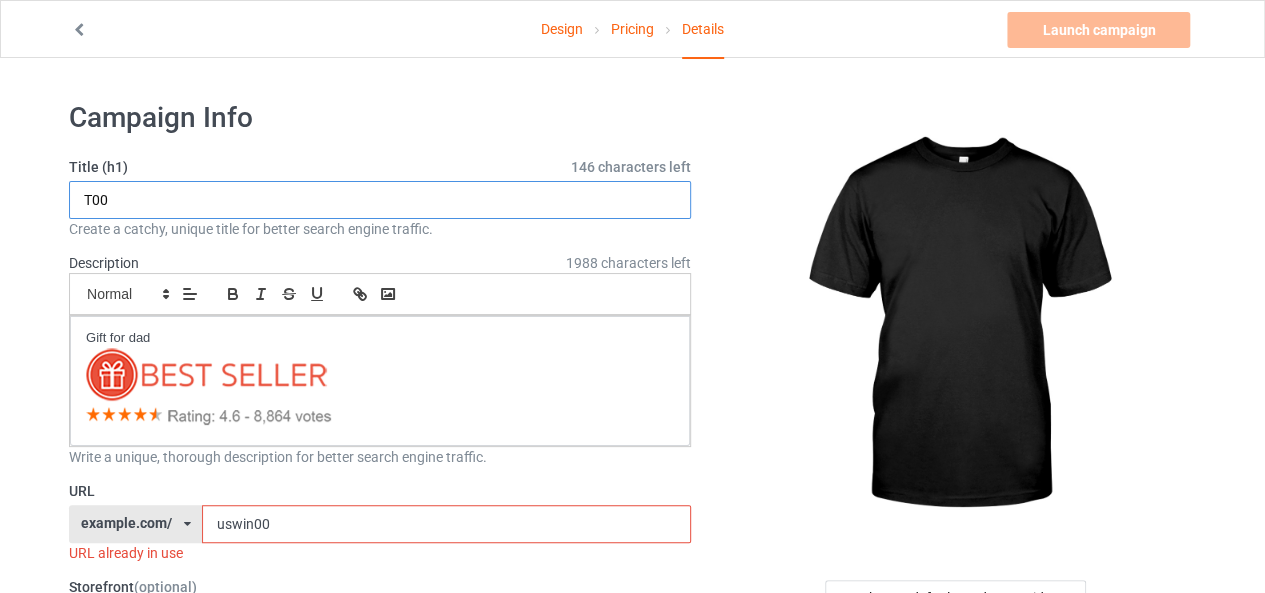 click on "T00" at bounding box center [380, 200] 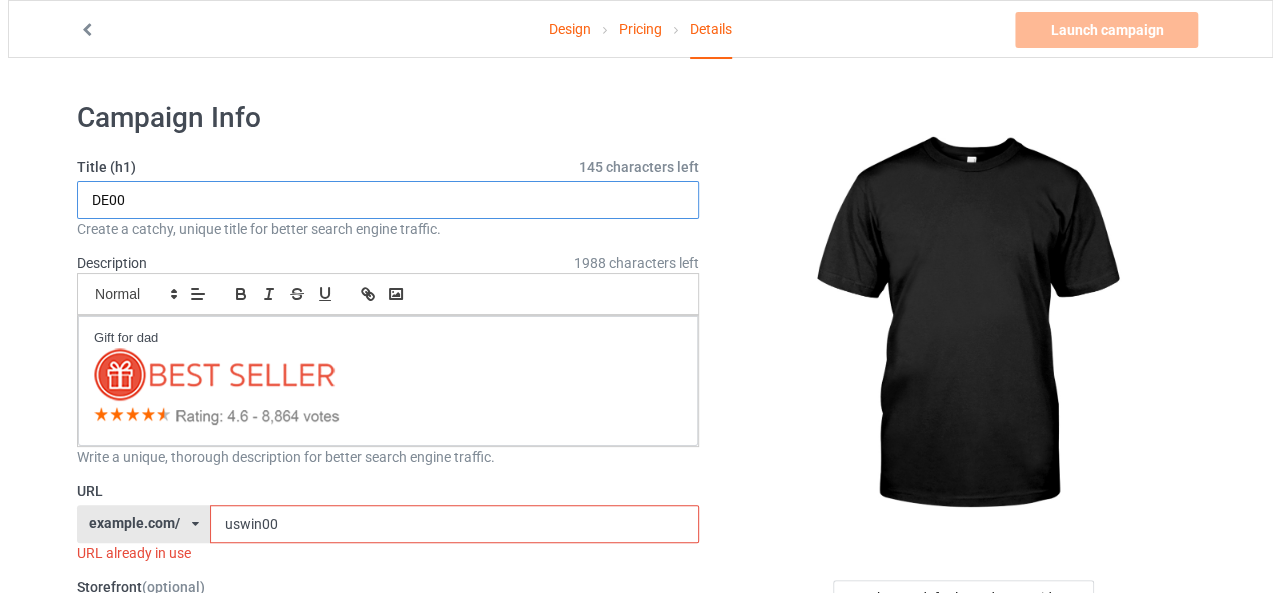 scroll, scrollTop: 200, scrollLeft: 0, axis: vertical 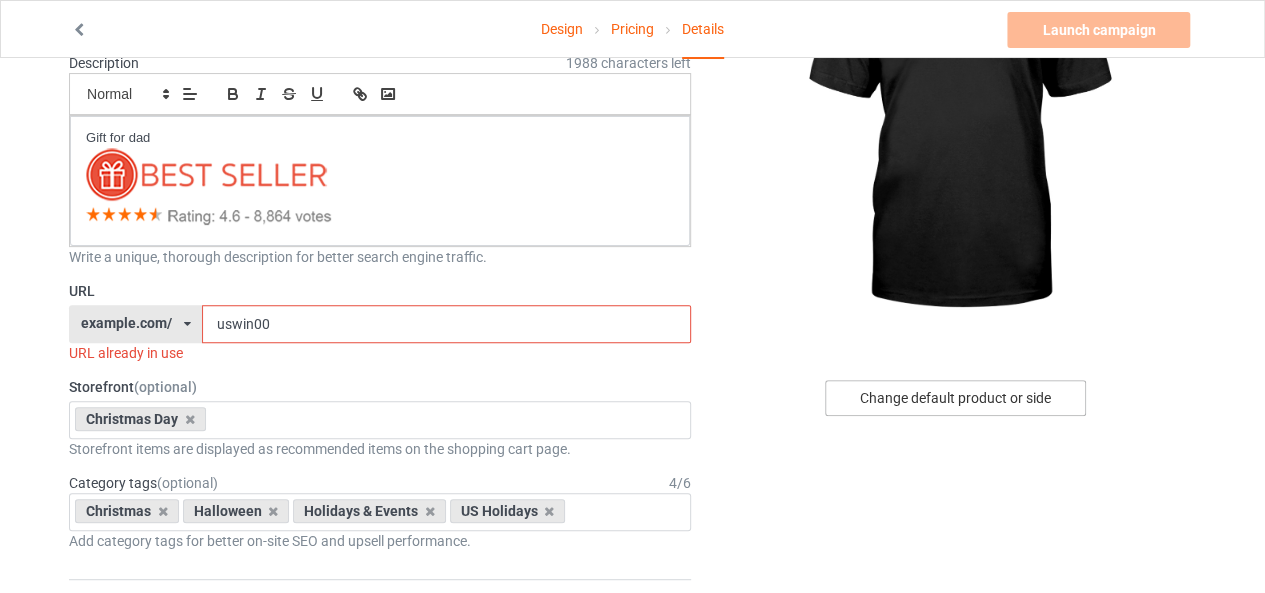 click on "Change default product or side" at bounding box center [955, 398] 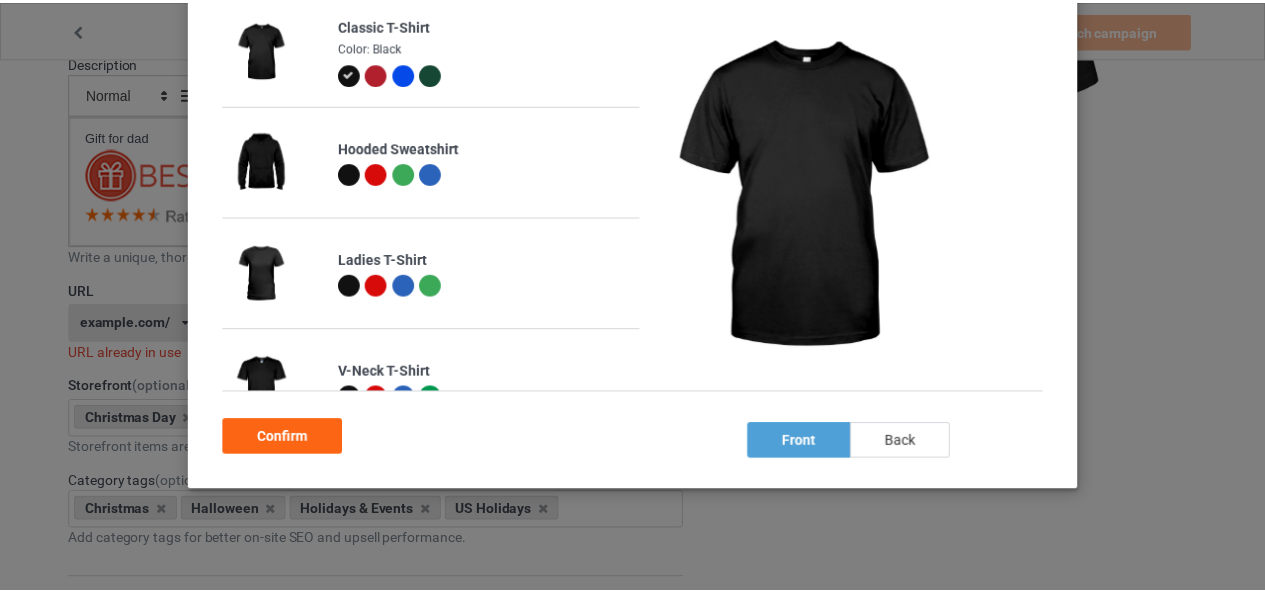 scroll, scrollTop: 210, scrollLeft: 0, axis: vertical 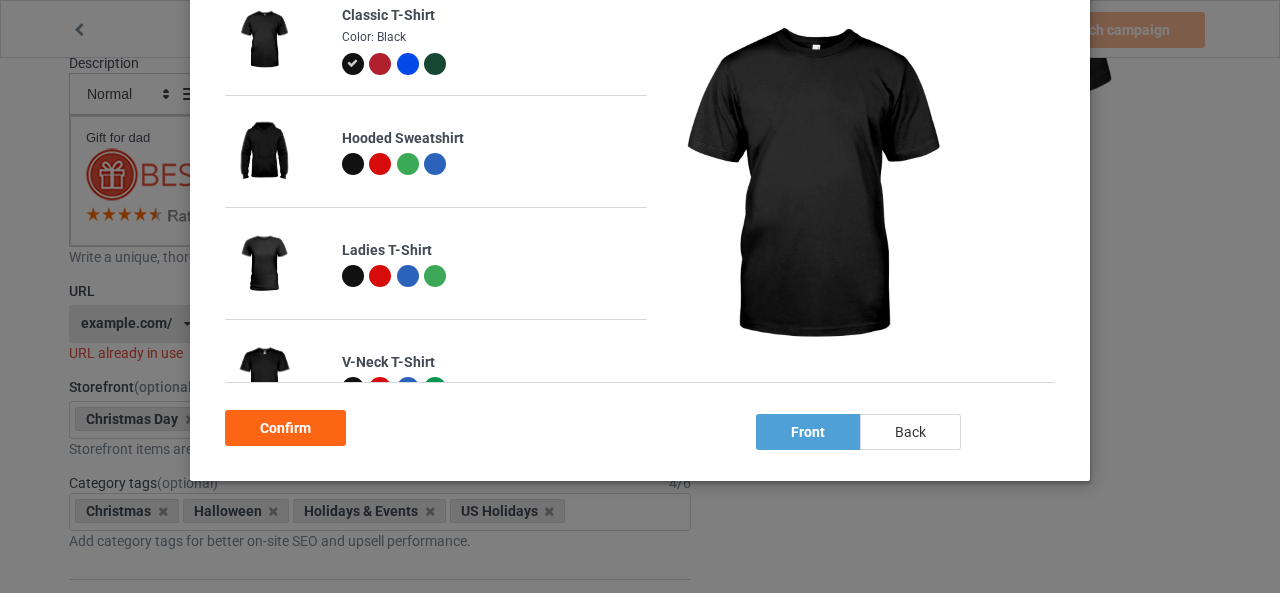 click on "back" at bounding box center [910, 432] 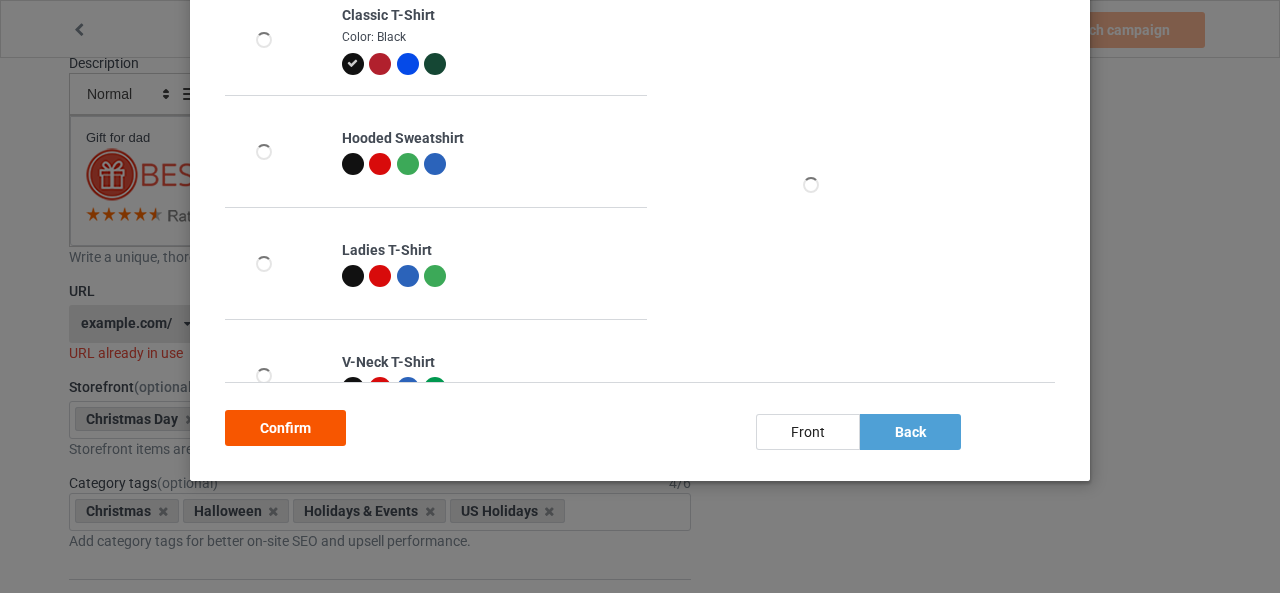 click on "Confirm" at bounding box center (285, 428) 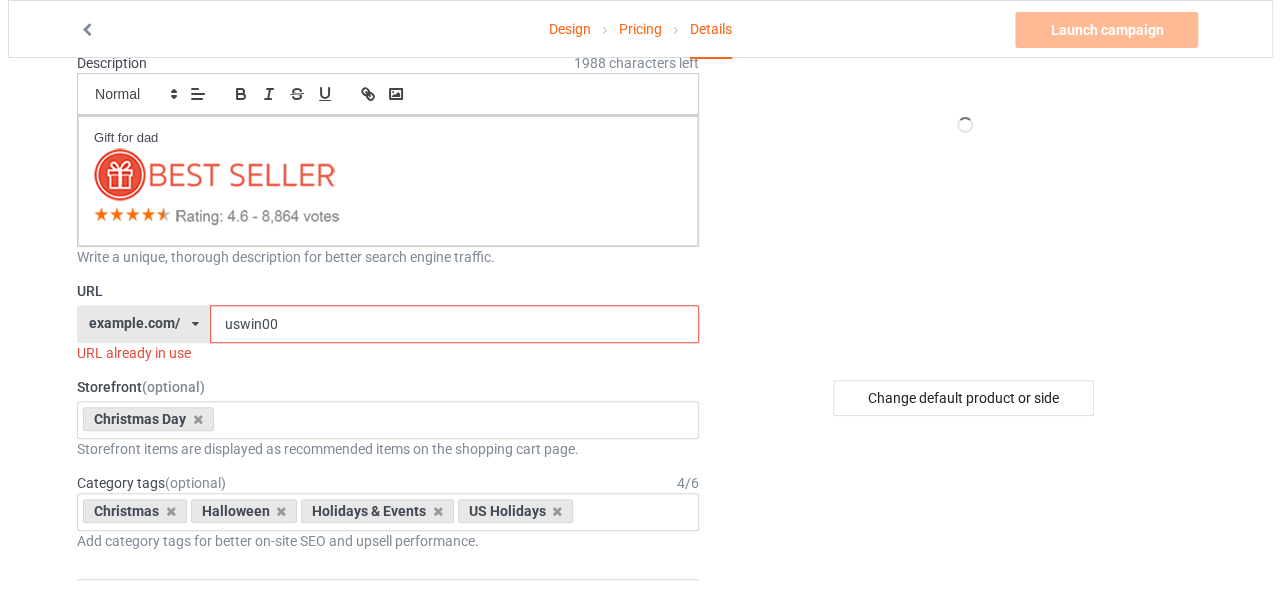 scroll, scrollTop: 0, scrollLeft: 0, axis: both 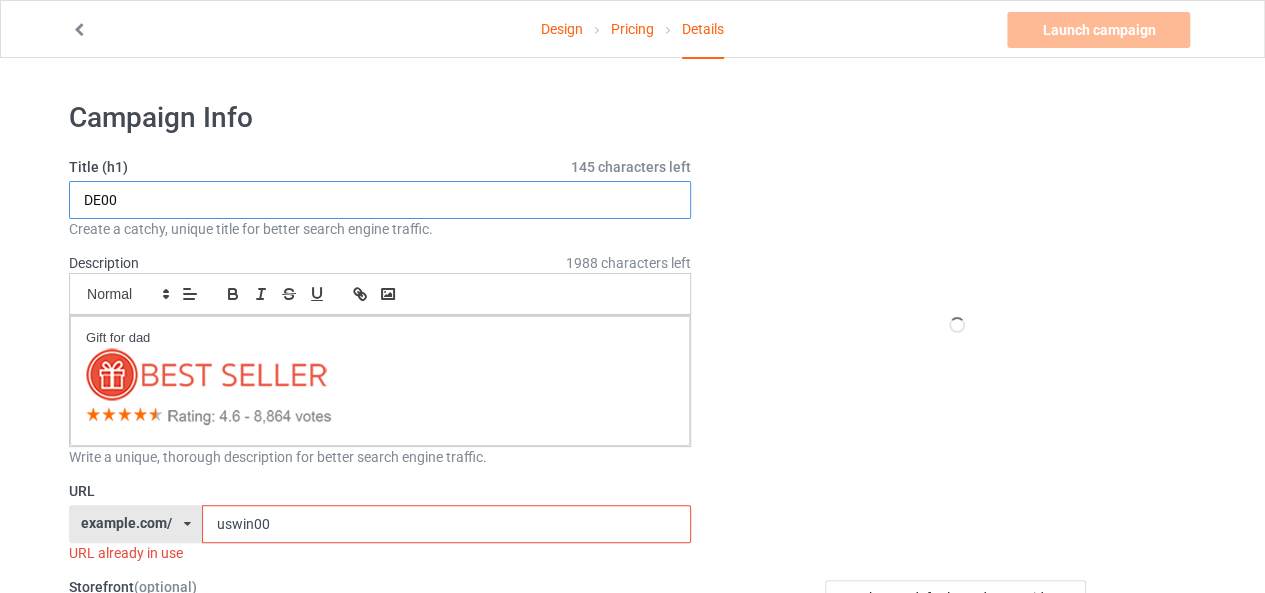 click on "DE00" at bounding box center [380, 200] 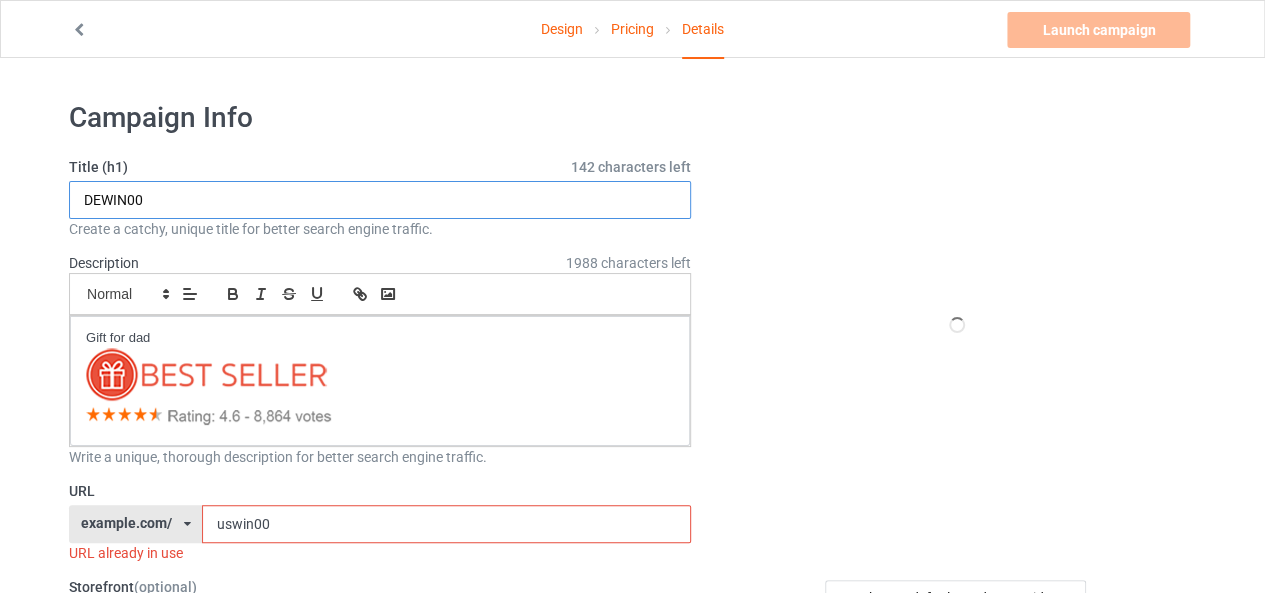 drag, startPoint x: 131, startPoint y: 201, endPoint x: 78, endPoint y: 210, distance: 53.75872 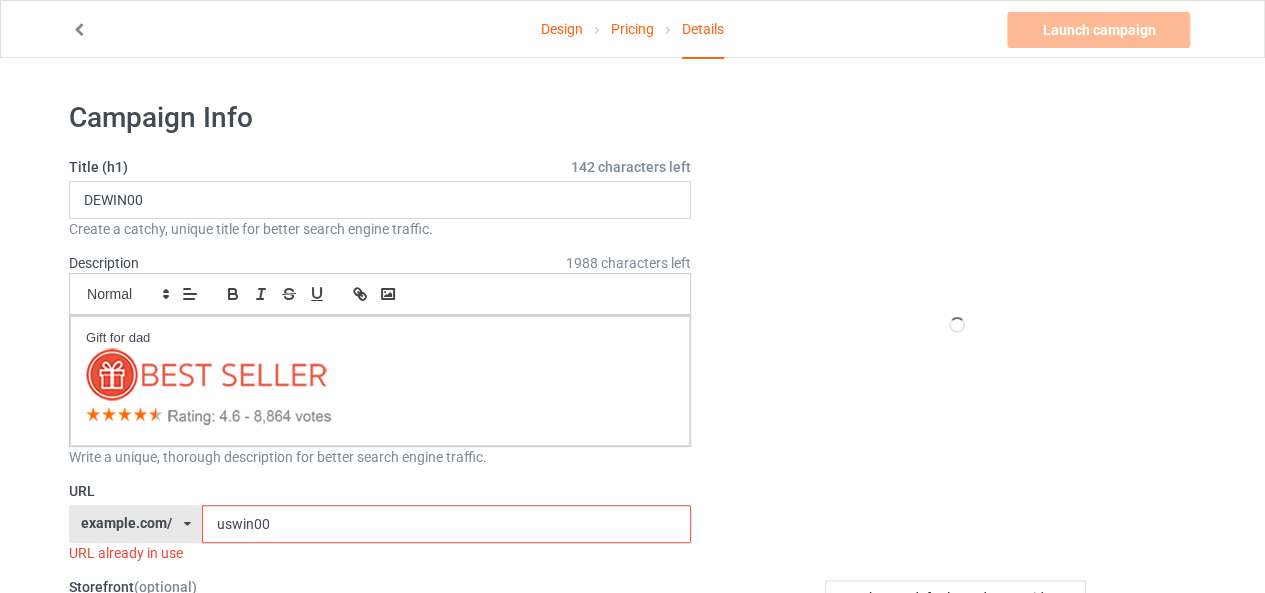 drag, startPoint x: 255, startPoint y: 525, endPoint x: 216, endPoint y: 533, distance: 39.812057 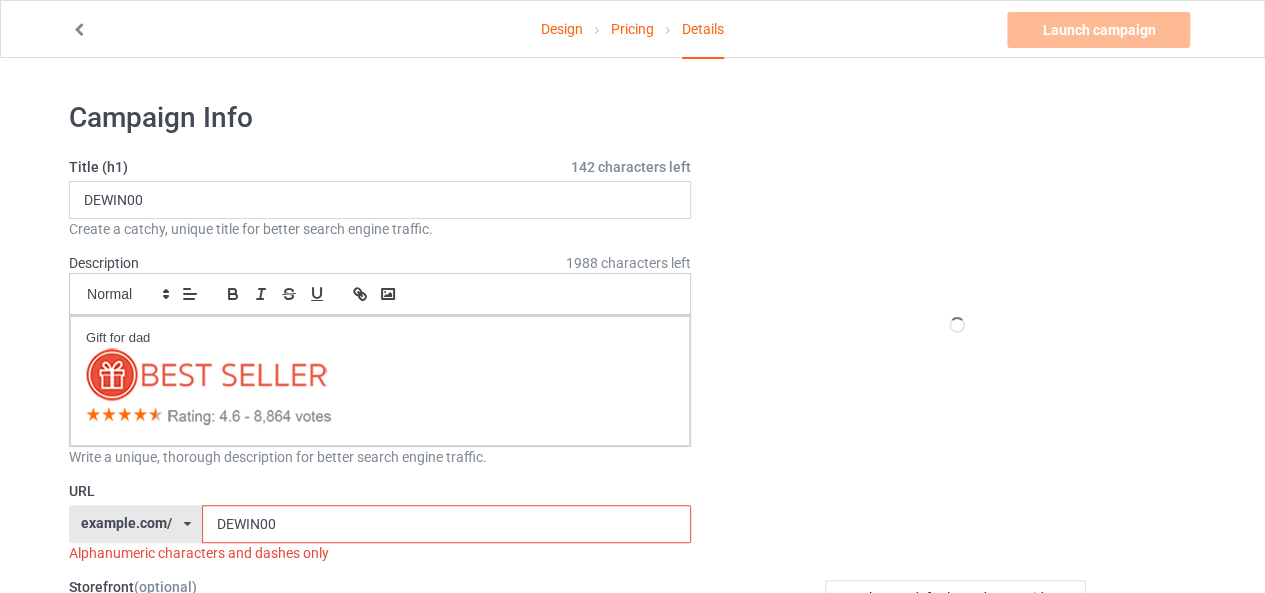 click on "DEWIN00" at bounding box center [446, 524] 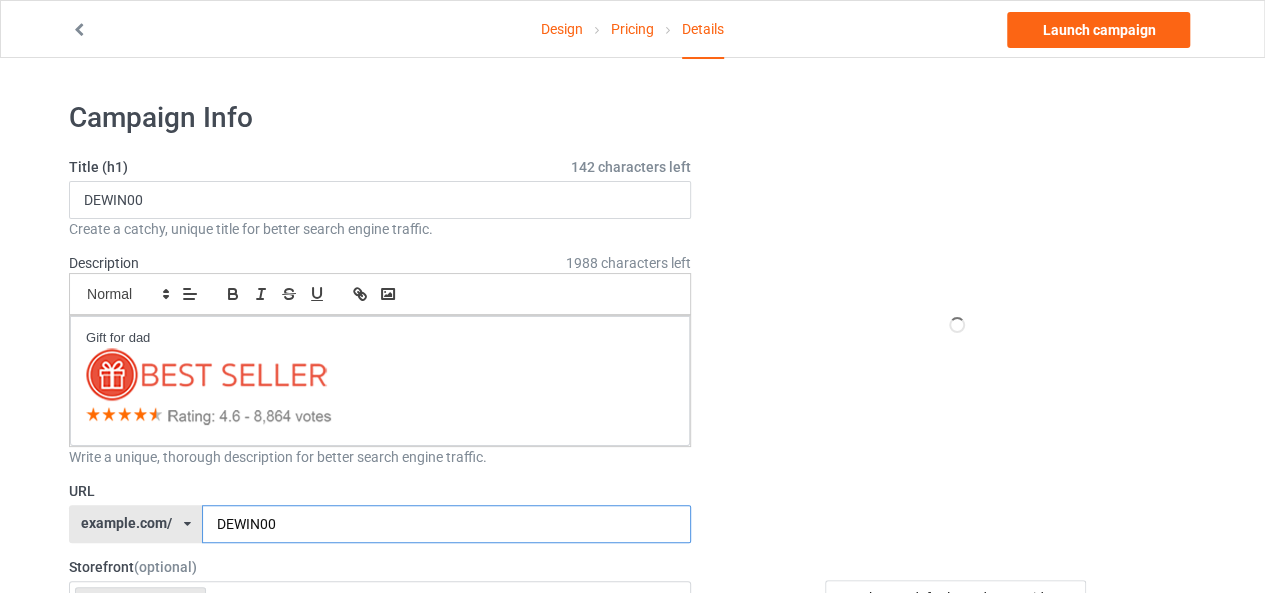 drag, startPoint x: 263, startPoint y: 514, endPoint x: 219, endPoint y: 525, distance: 45.35416 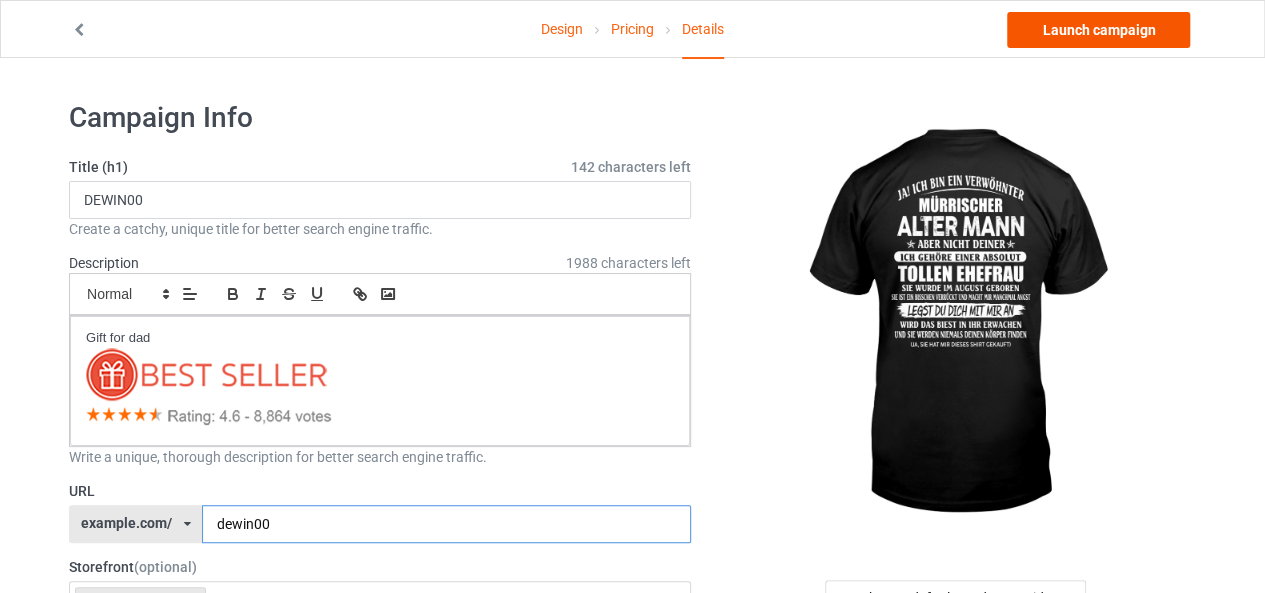 type on "dewin00" 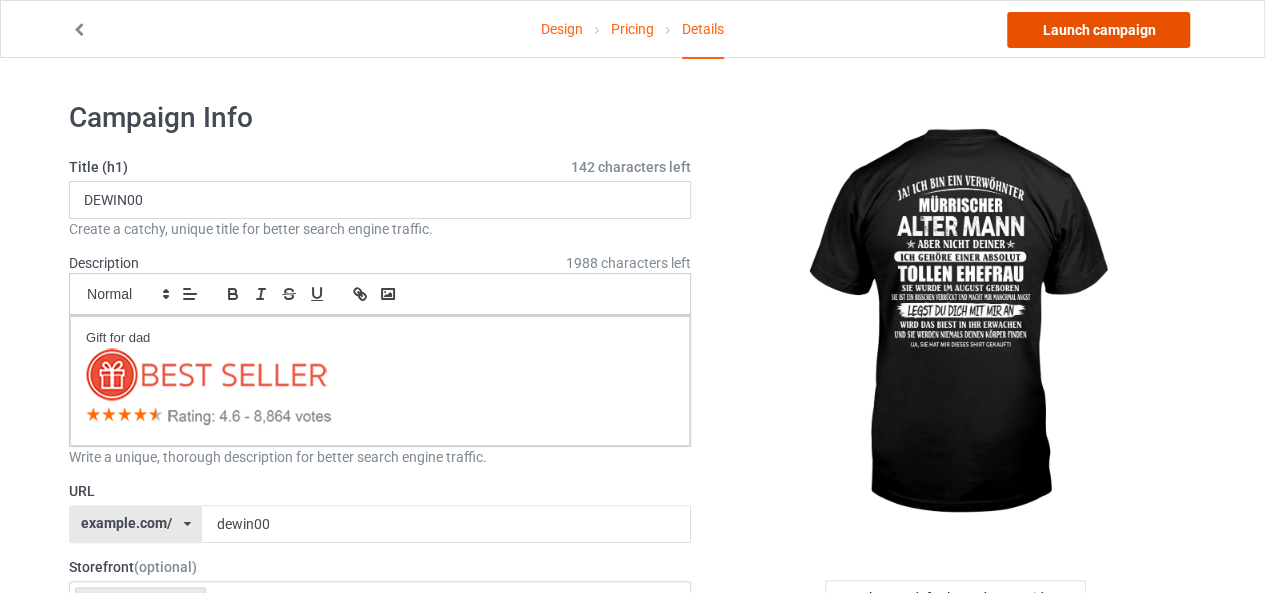 click on "Launch campaign" at bounding box center (1098, 30) 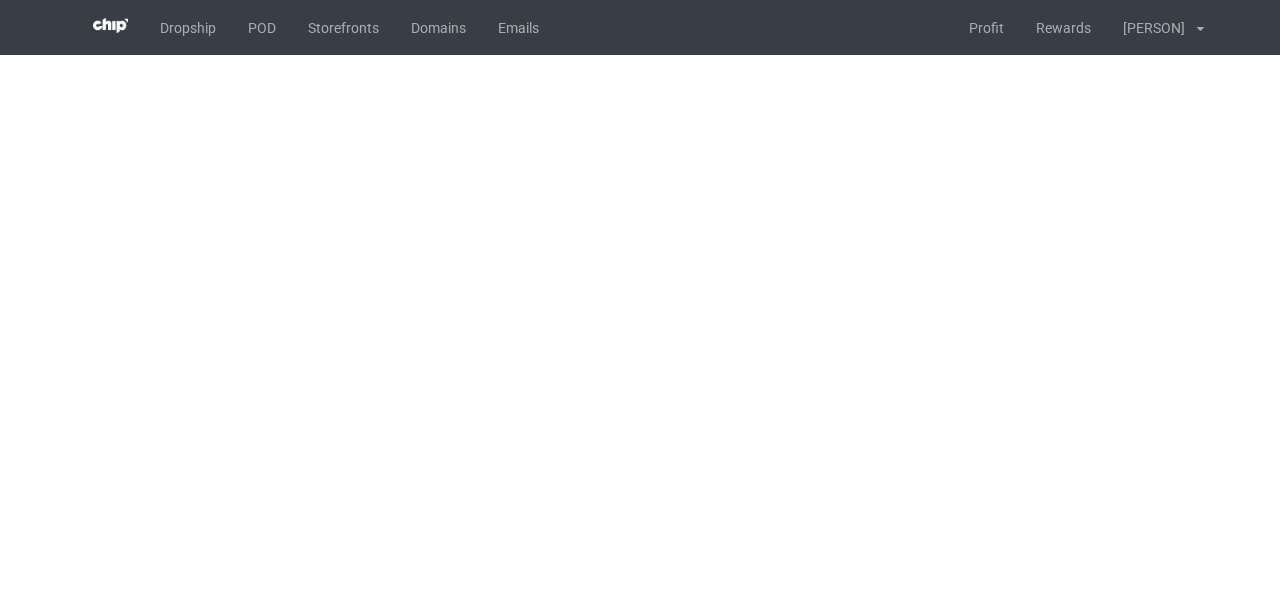 scroll, scrollTop: 0, scrollLeft: 0, axis: both 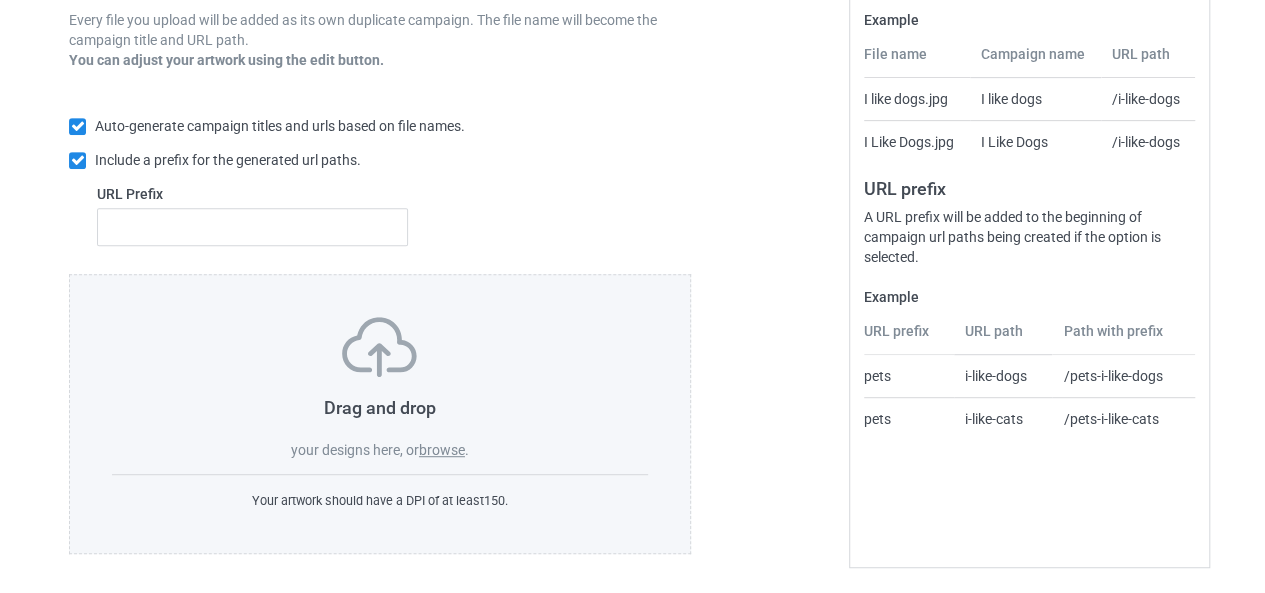click on "browse" at bounding box center [442, 450] 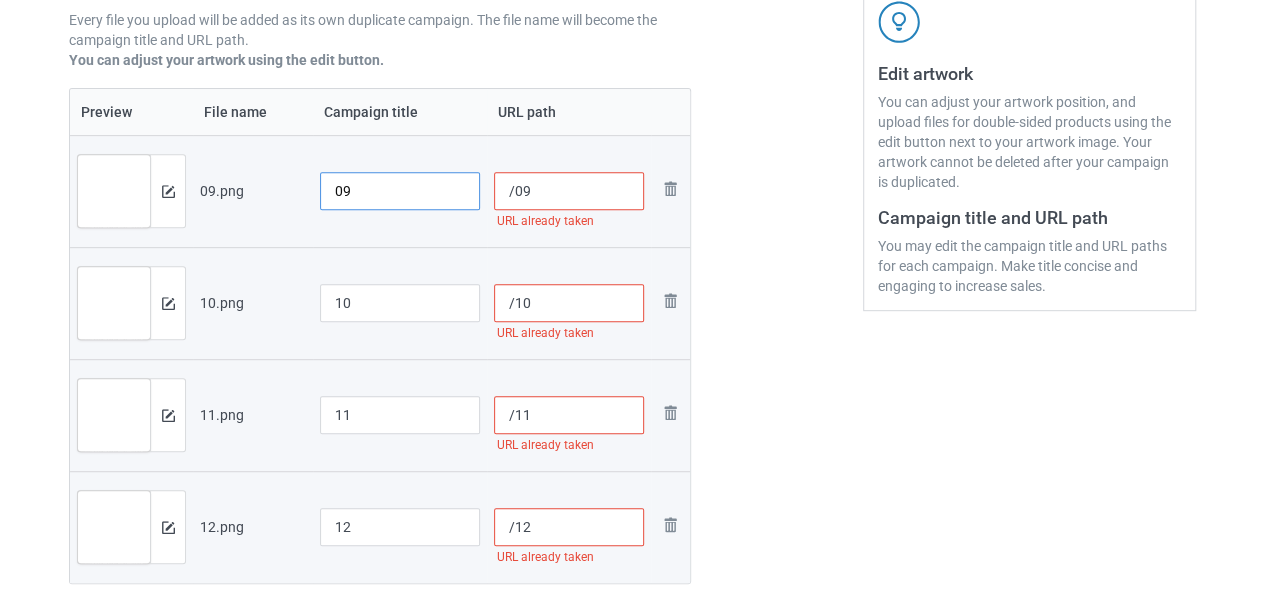click on "09" at bounding box center [400, 191] 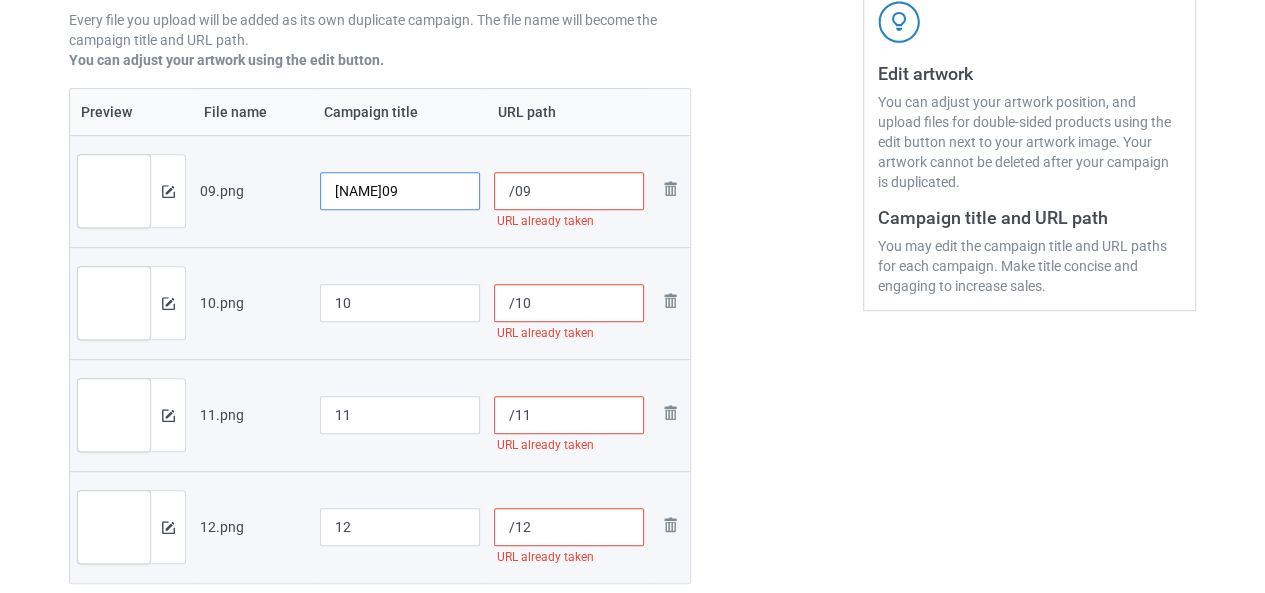 type on "[NAME]09" 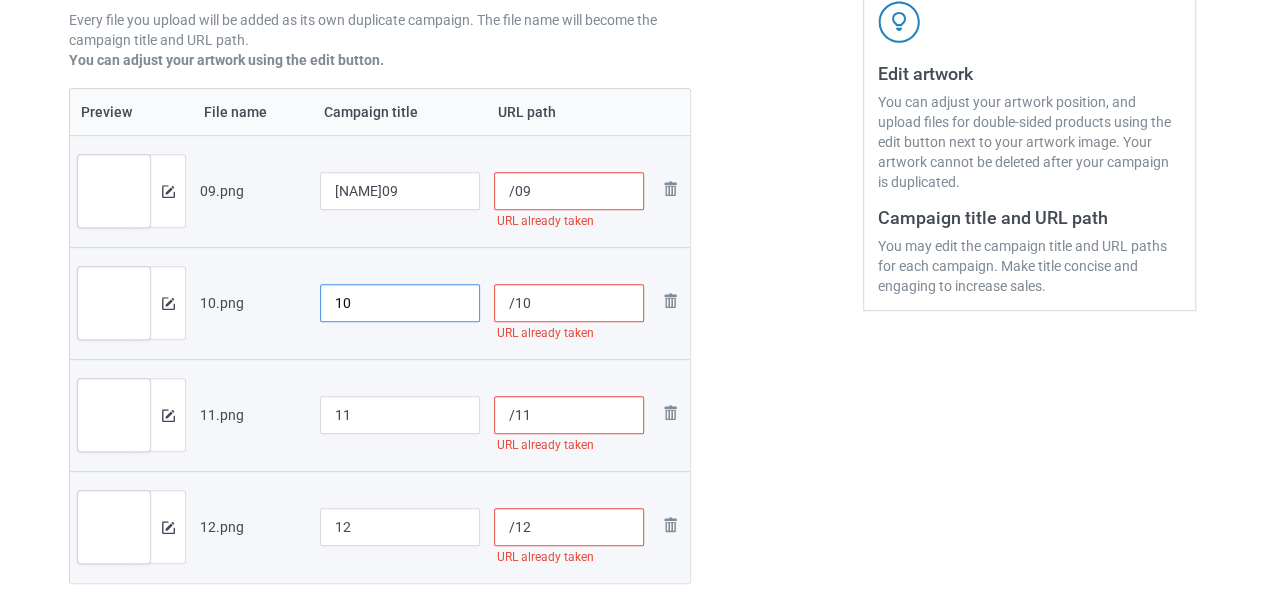 click on "10" at bounding box center (400, 191) 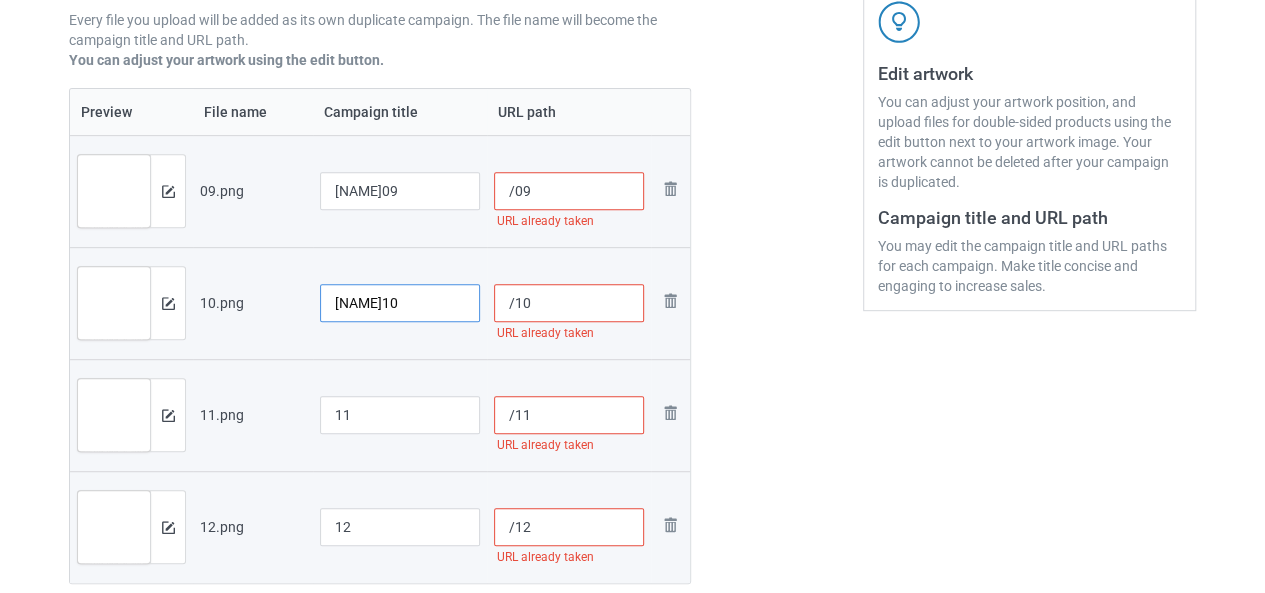 type on "[NAME]10" 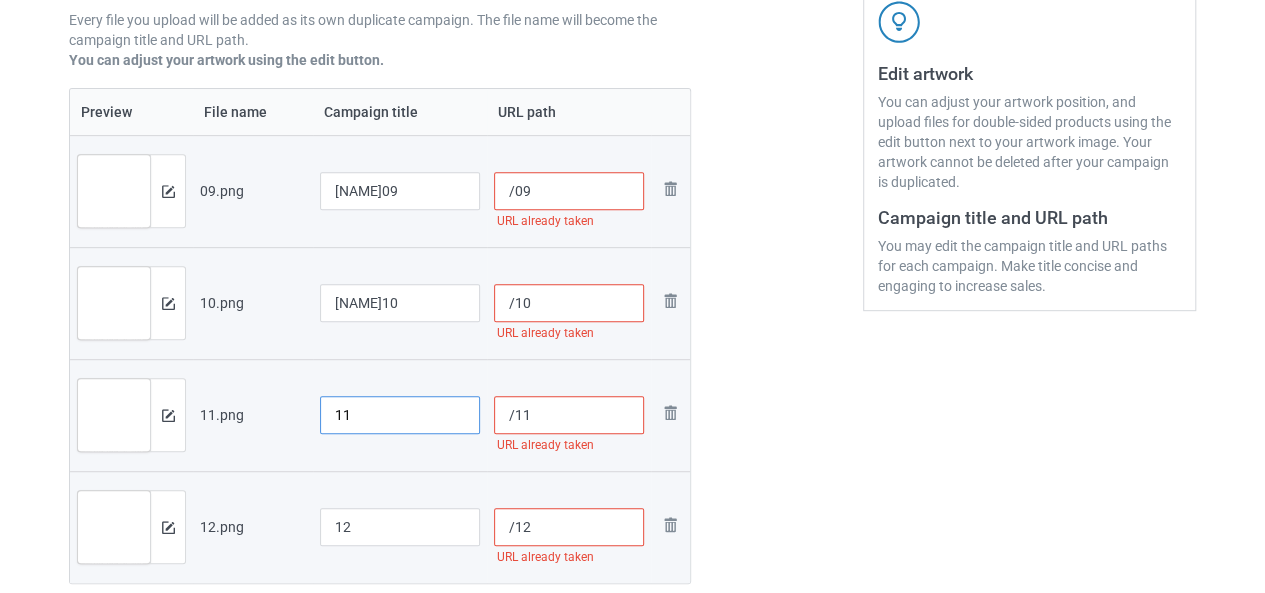 click on "11" at bounding box center [400, 191] 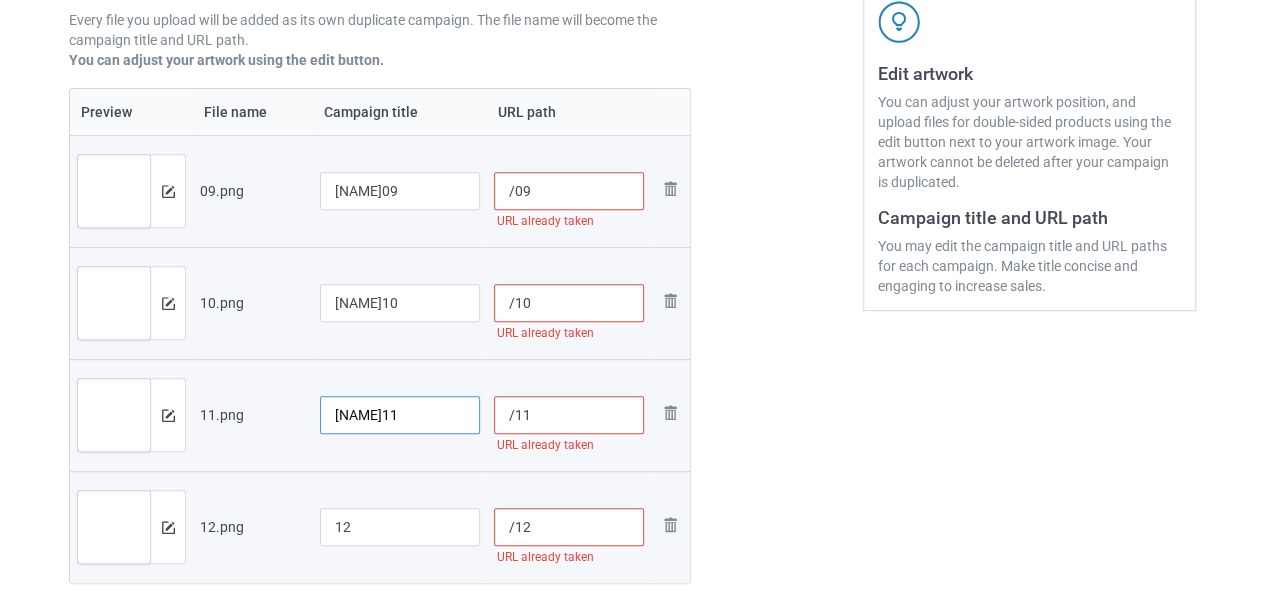 scroll, scrollTop: 578, scrollLeft: 0, axis: vertical 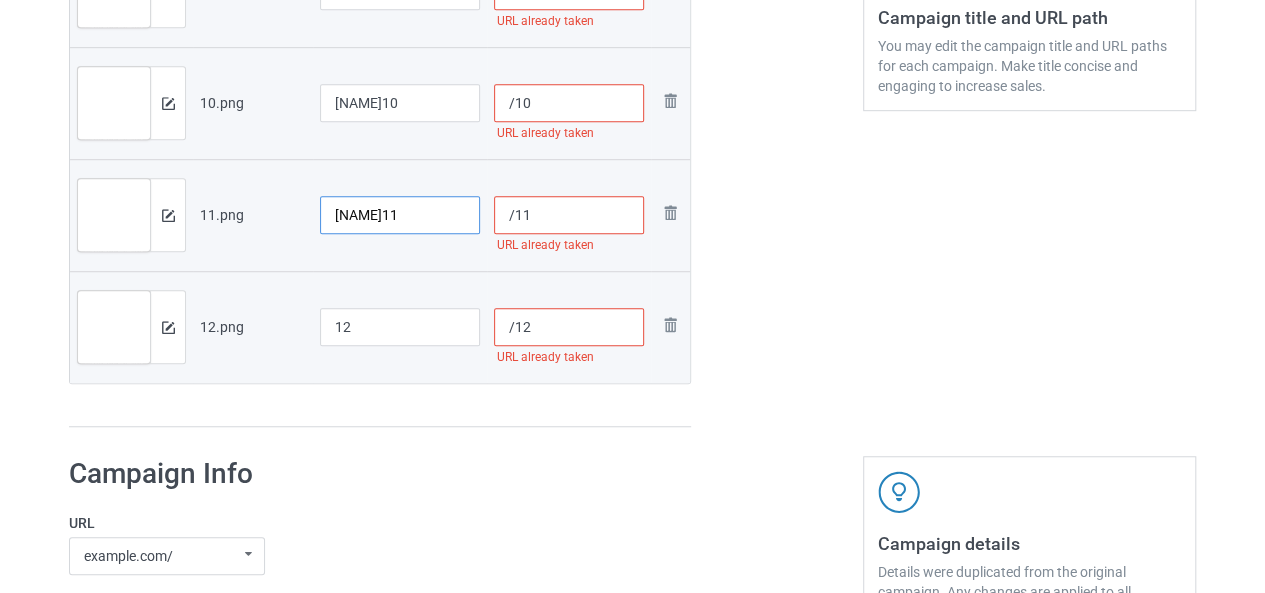 type on "DEWIN11" 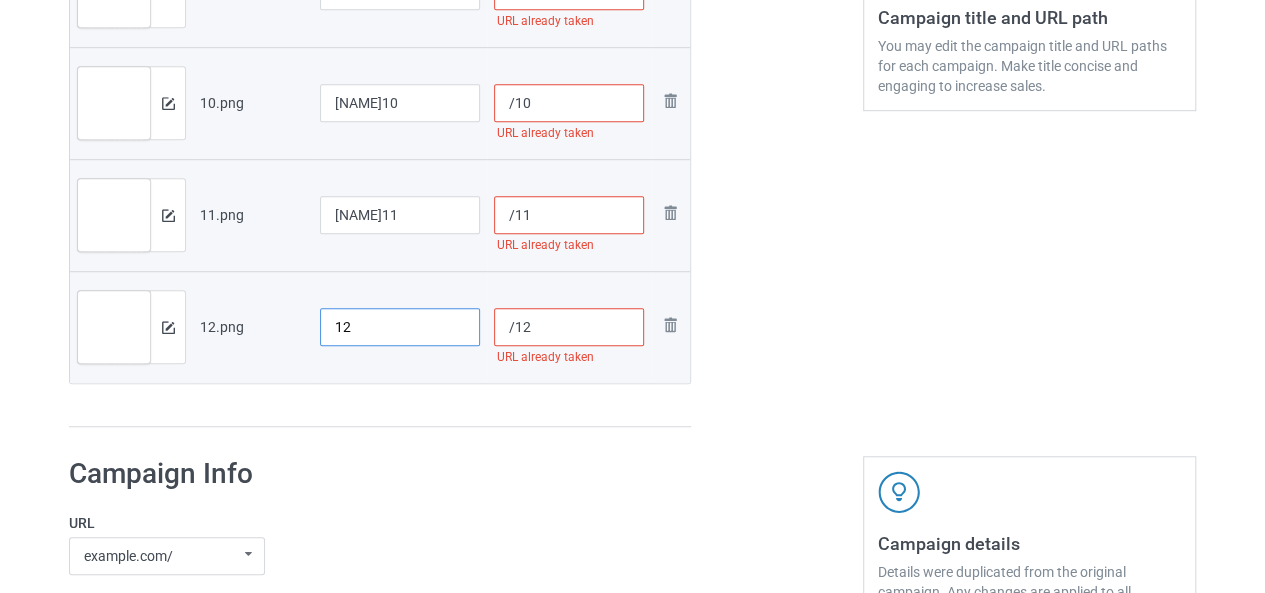 click on "12" at bounding box center (400, -9) 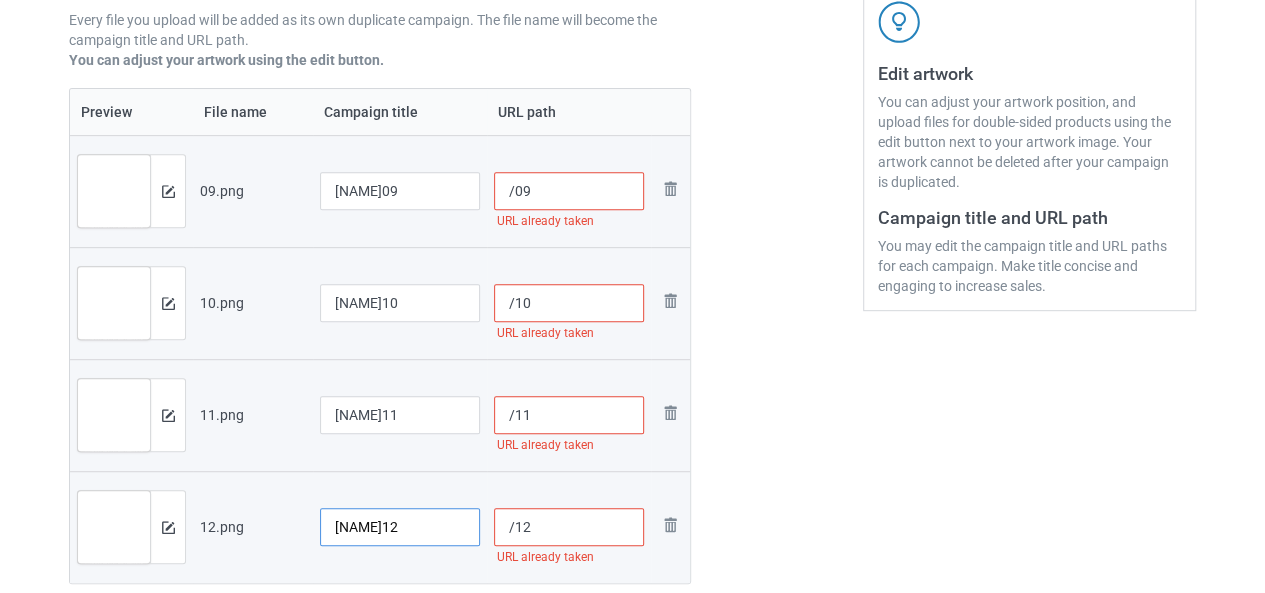 scroll, scrollTop: 278, scrollLeft: 0, axis: vertical 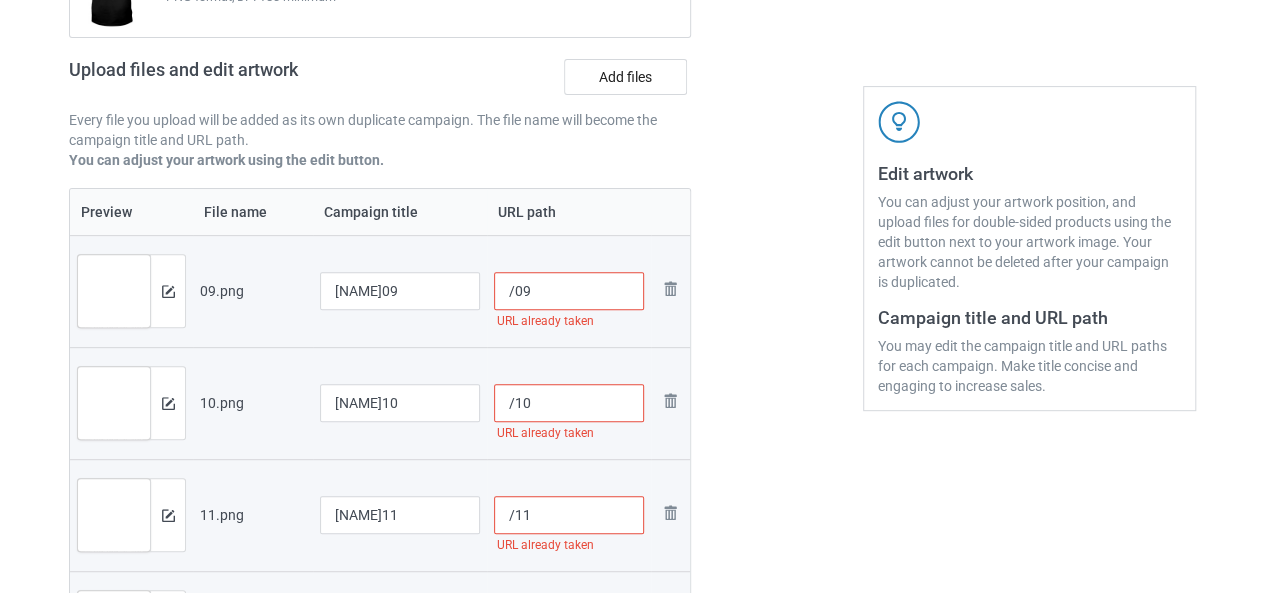type on "DEWIN12" 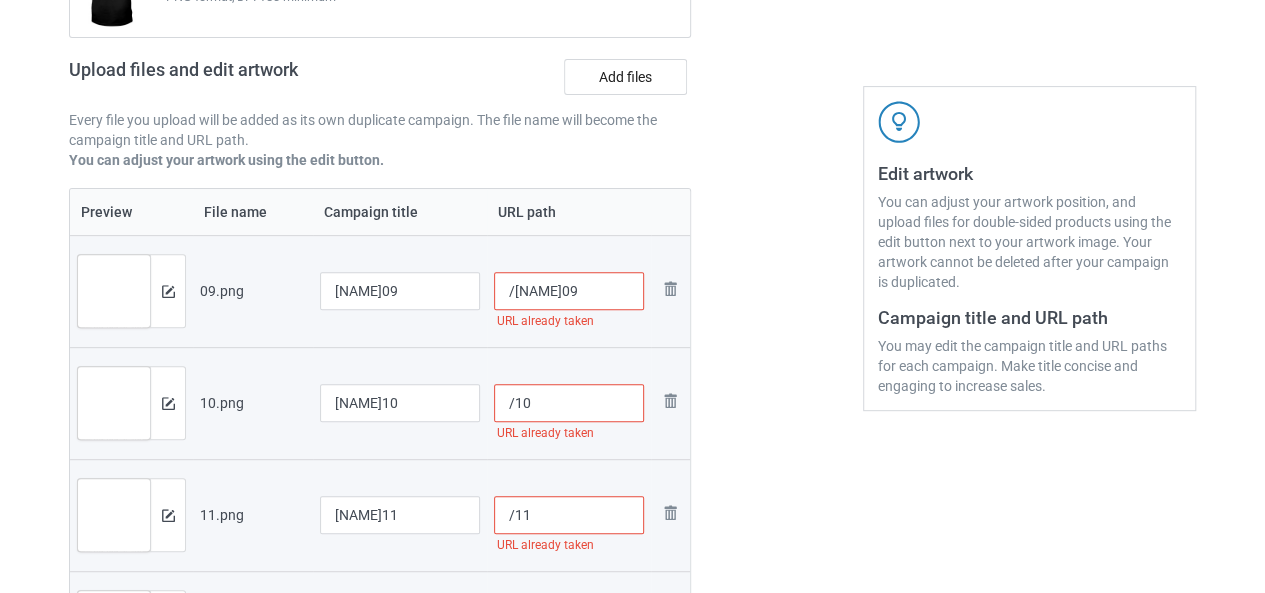 type on "/dewin09" 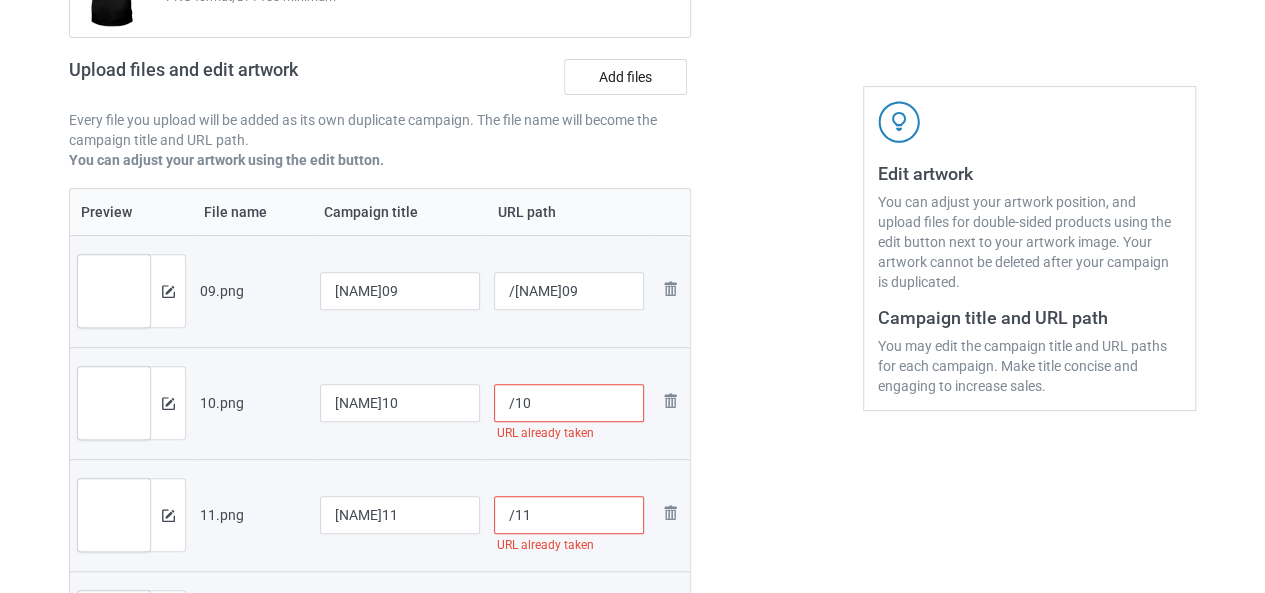 click on "/10" at bounding box center (569, 403) 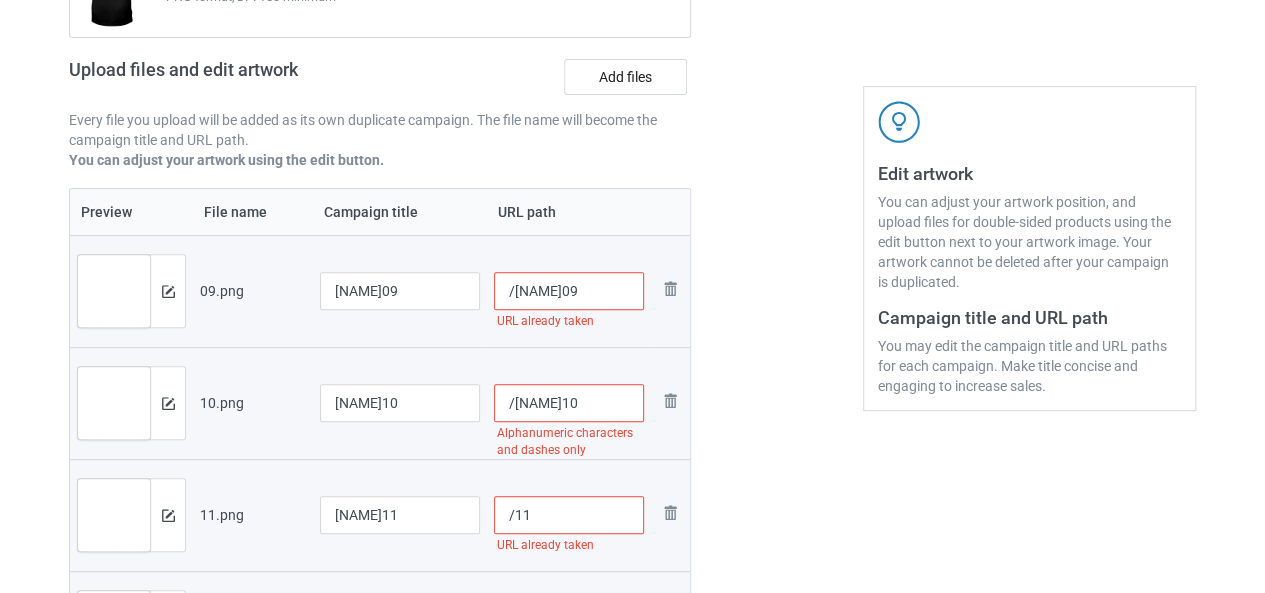 click at bounding box center (777, 302) 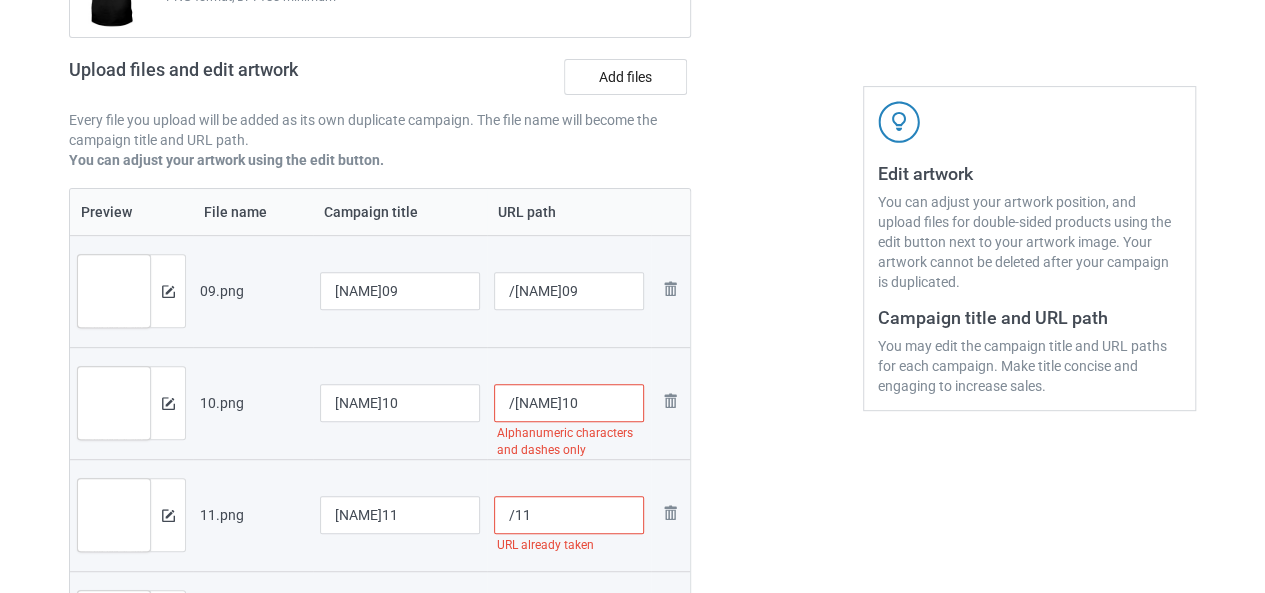click at bounding box center [777, 302] 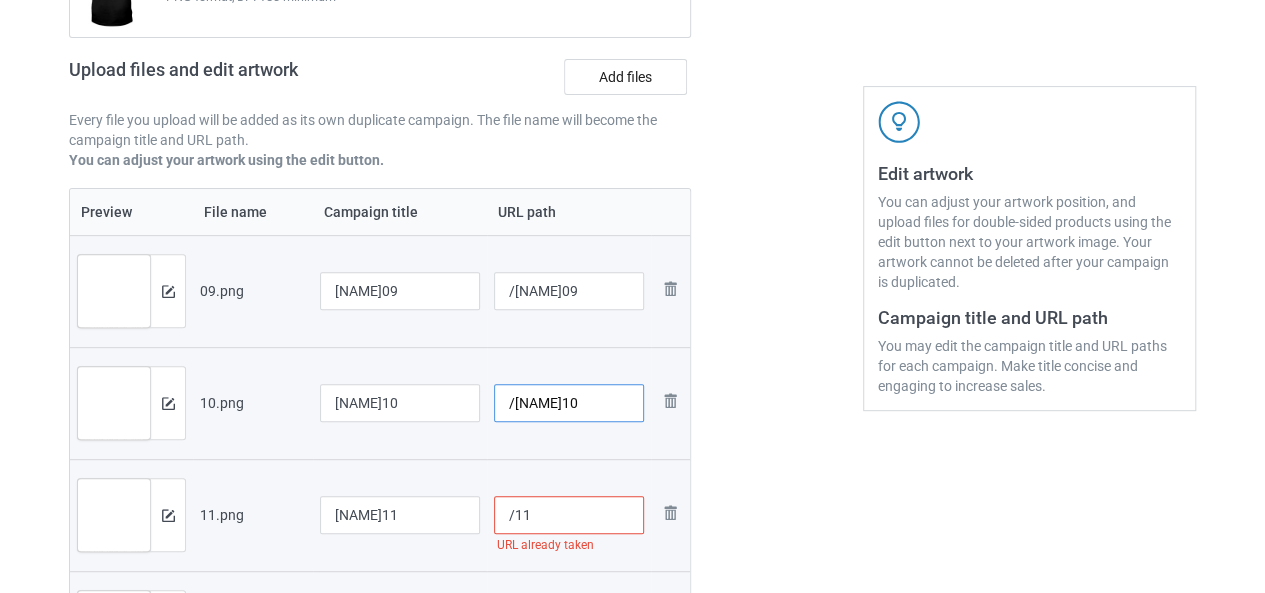 type on "/dewin10" 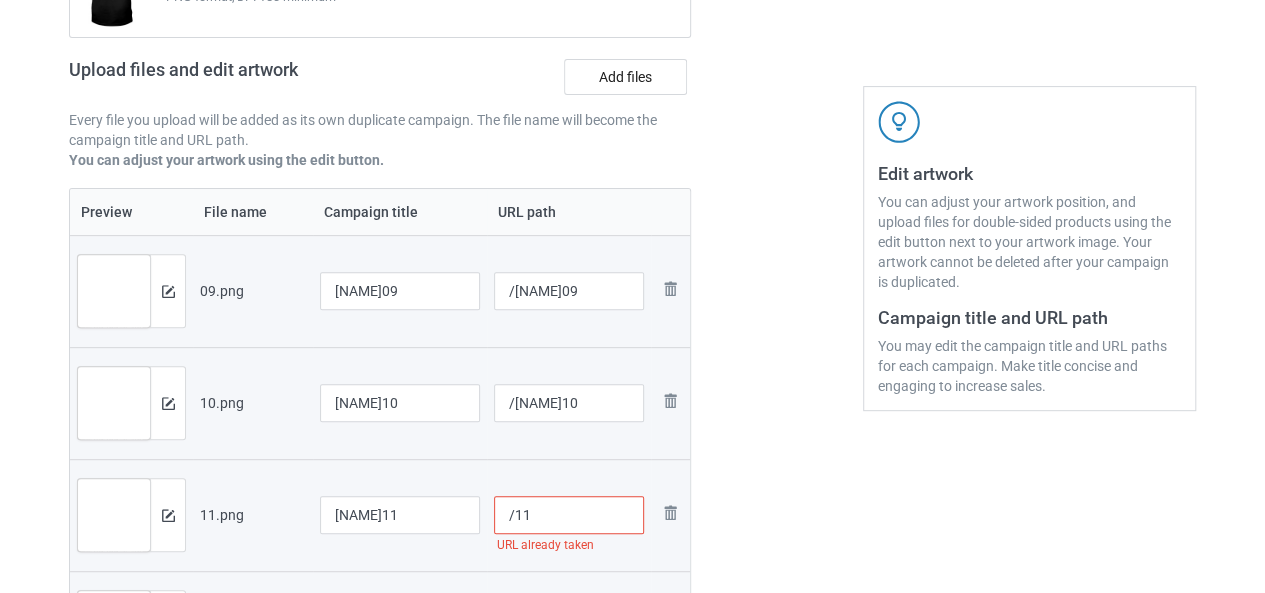 click on "/11" at bounding box center [569, 515] 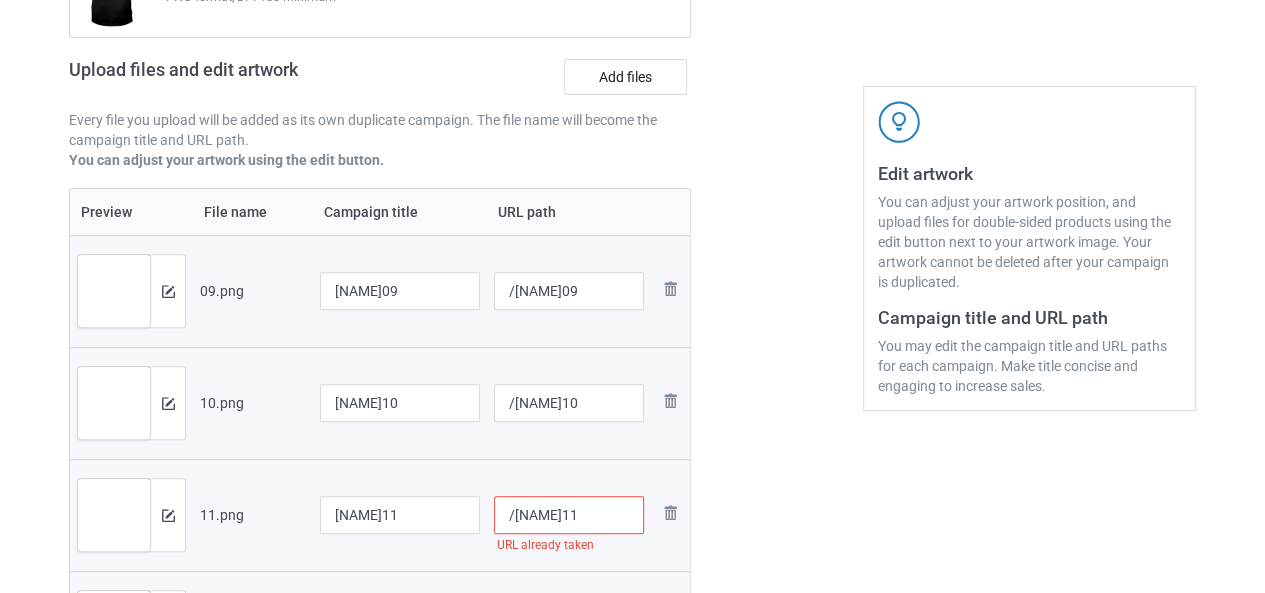 scroll, scrollTop: 378, scrollLeft: 0, axis: vertical 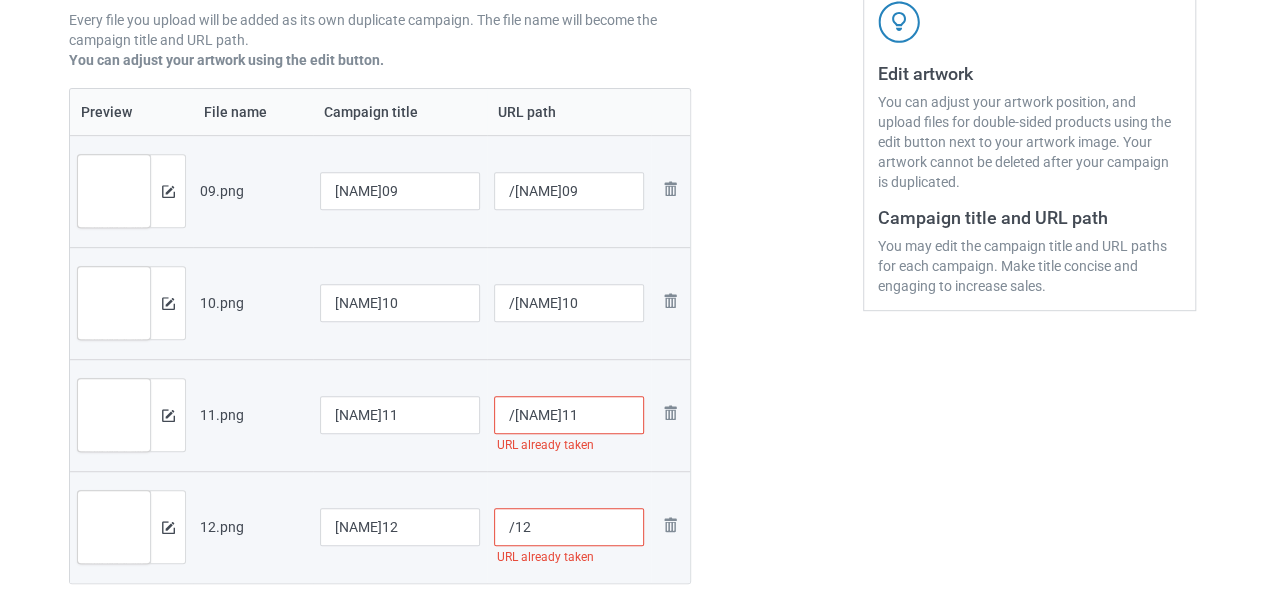 type on "/dewin11" 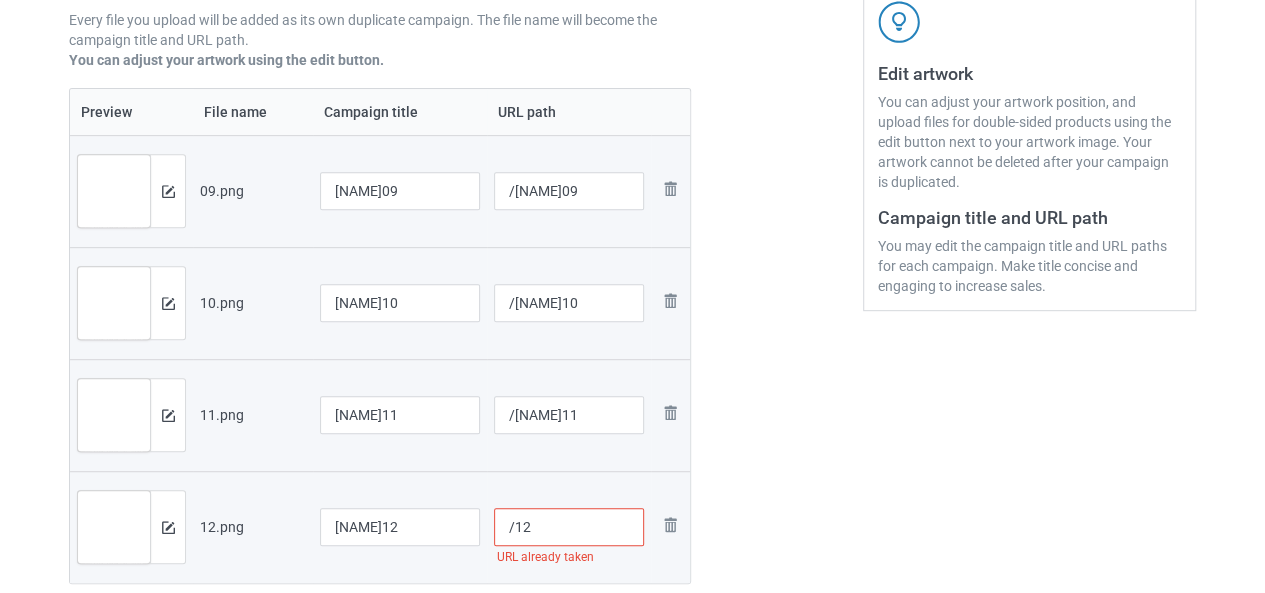 scroll, scrollTop: 478, scrollLeft: 0, axis: vertical 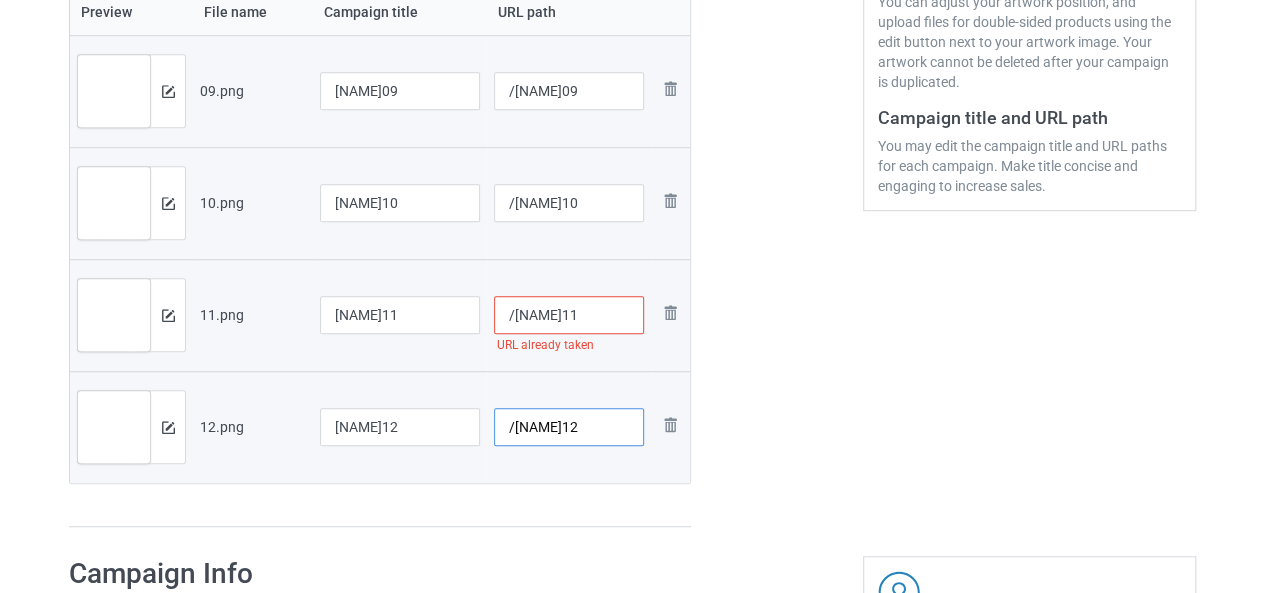 type on "/dewin12" 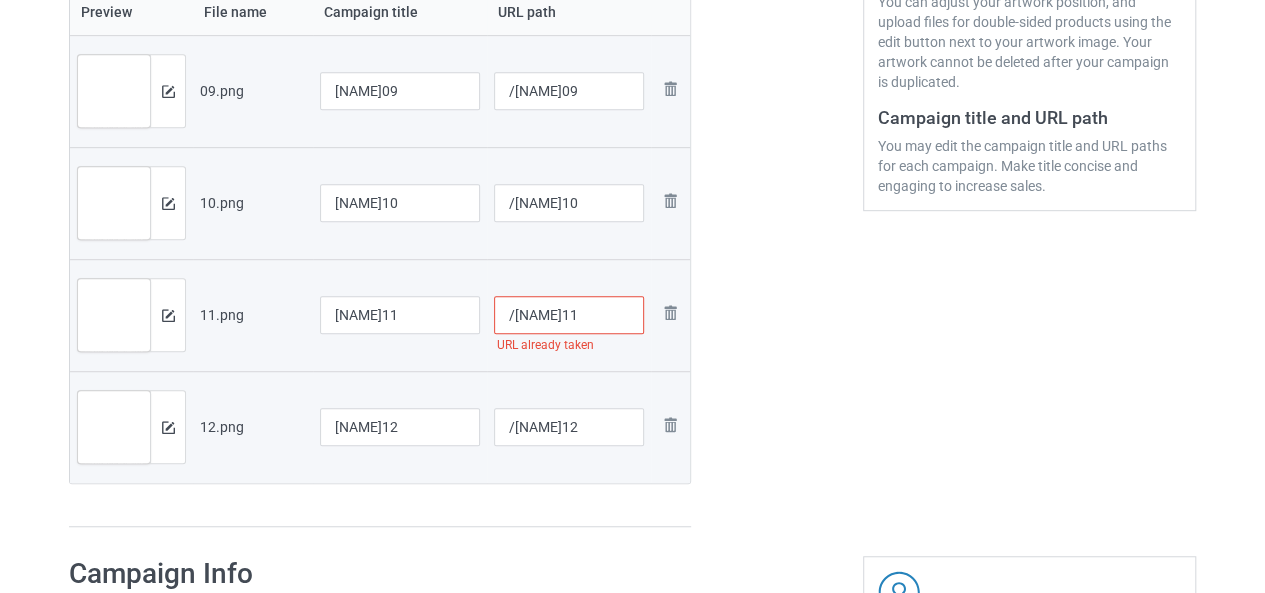 click on "Preview File name Campaign title URL path Preview and edit artwork 09.png DEWIN09 /dewin09 Remove file Preview and edit artwork 10.png DEWIN10 /dewin10 Remove file Preview and edit artwork 11.png DEWIN11 /dewin11 URL already taken Remove file Preview and edit artwork 12.png DEWIN12 /dewin12 Remove file" at bounding box center (380, 258) 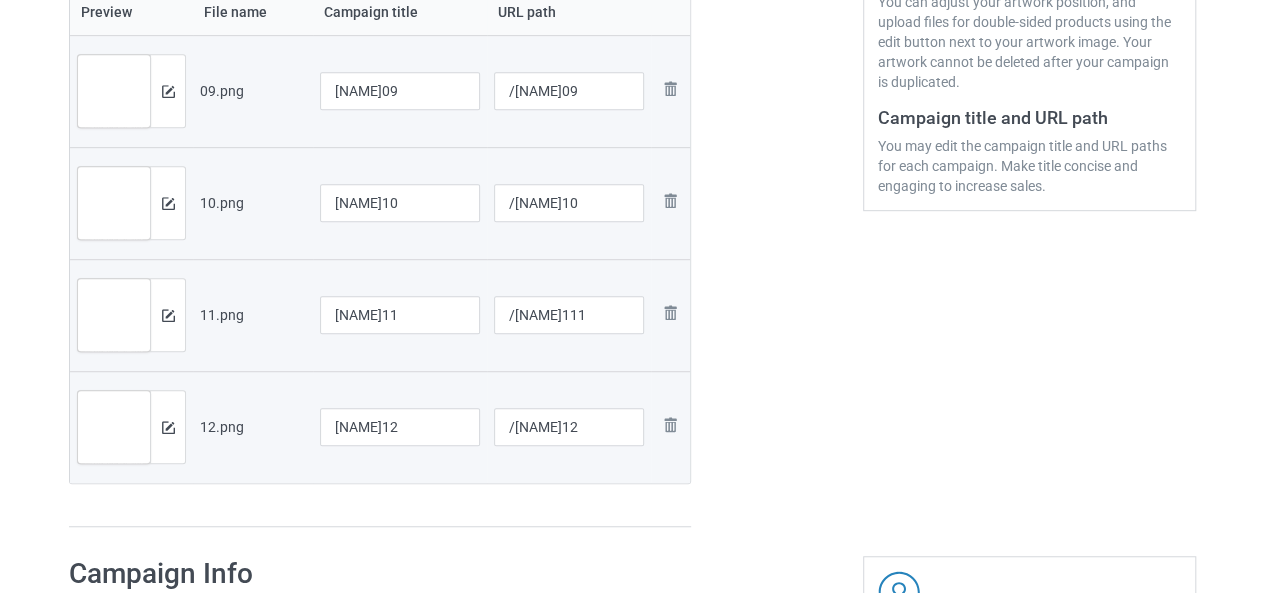click at bounding box center [777, 102] 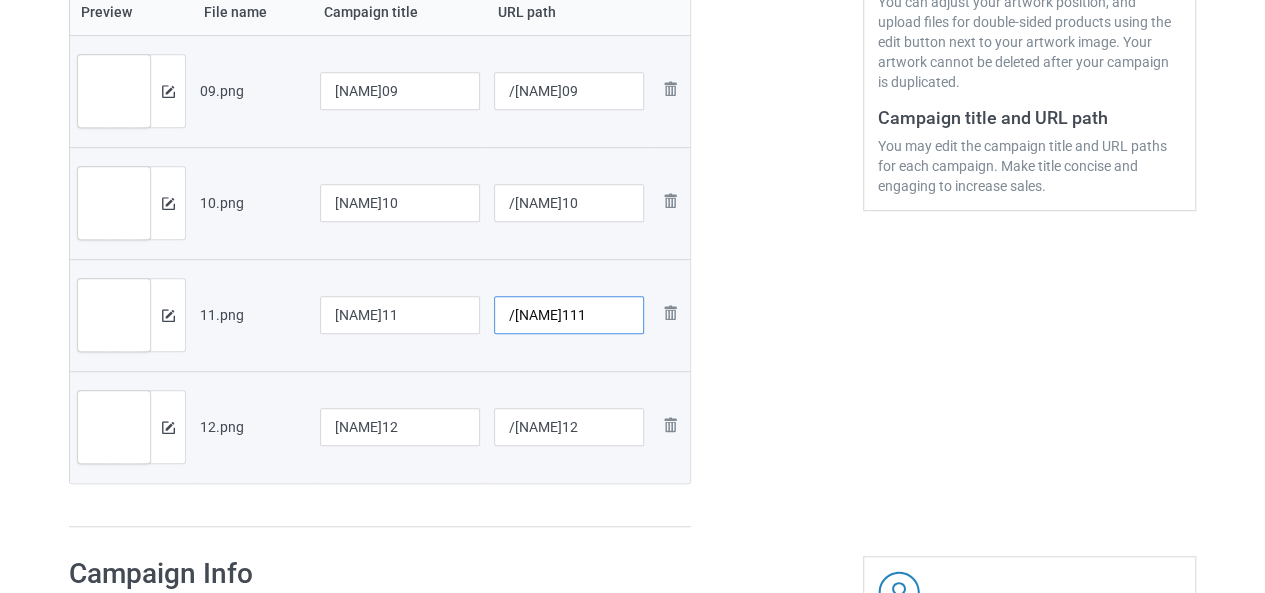 click on "/dewin111" at bounding box center [400, 91] 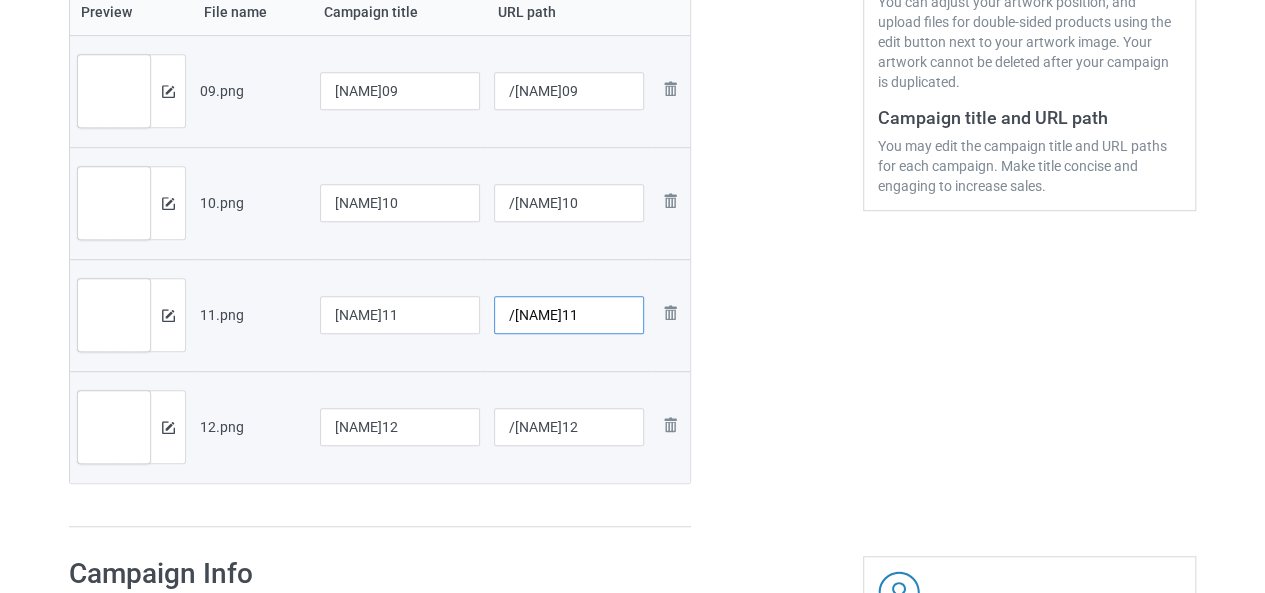 type on "/dewin11" 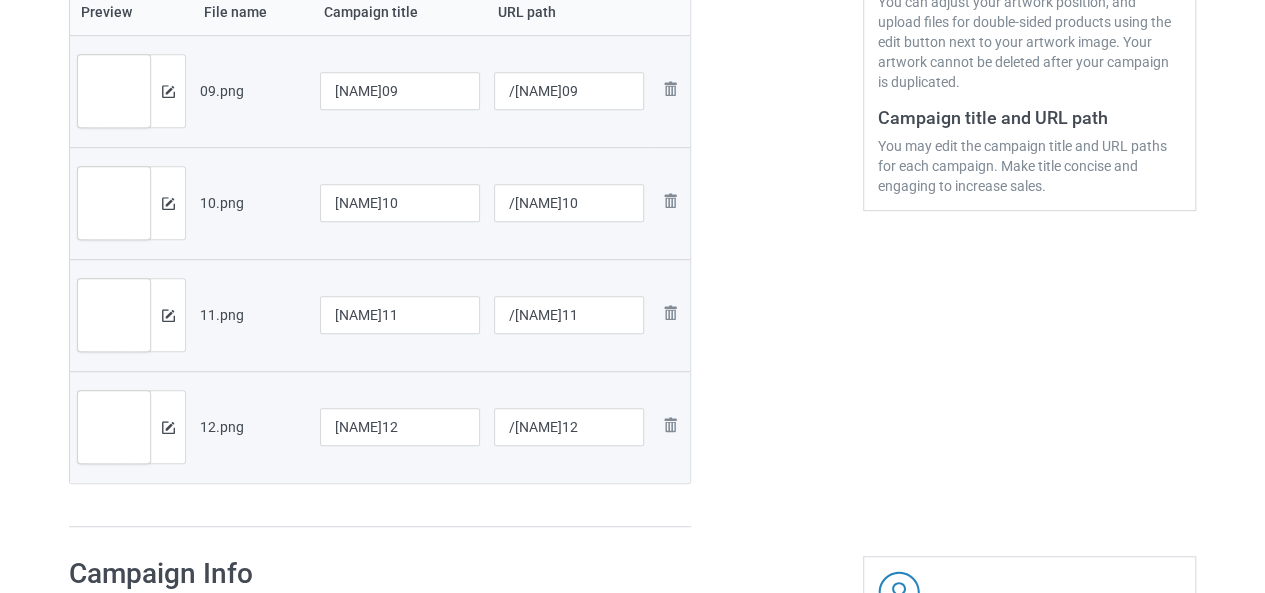 click at bounding box center (777, 102) 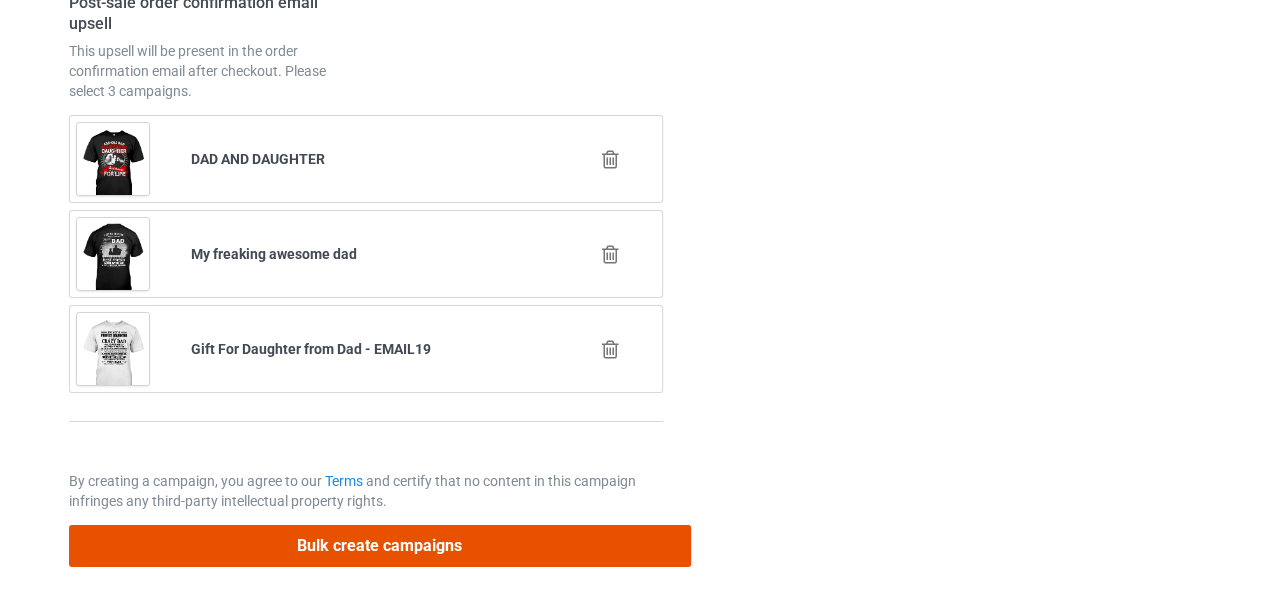 click on "Bulk create campaigns" at bounding box center (380, 545) 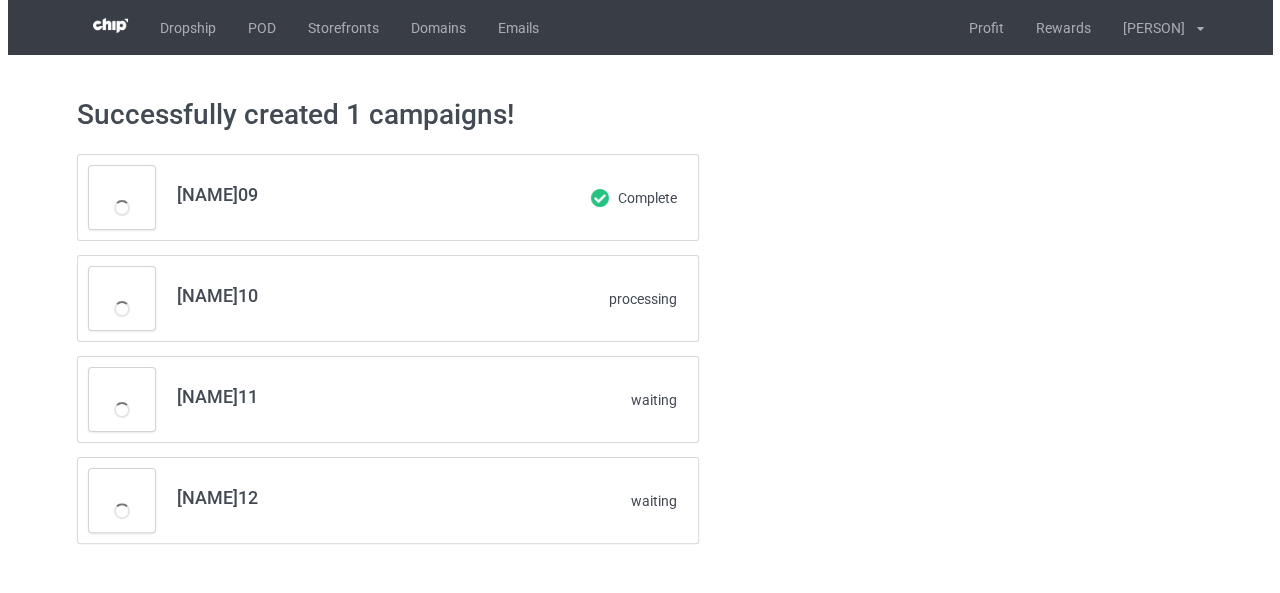 scroll, scrollTop: 0, scrollLeft: 0, axis: both 